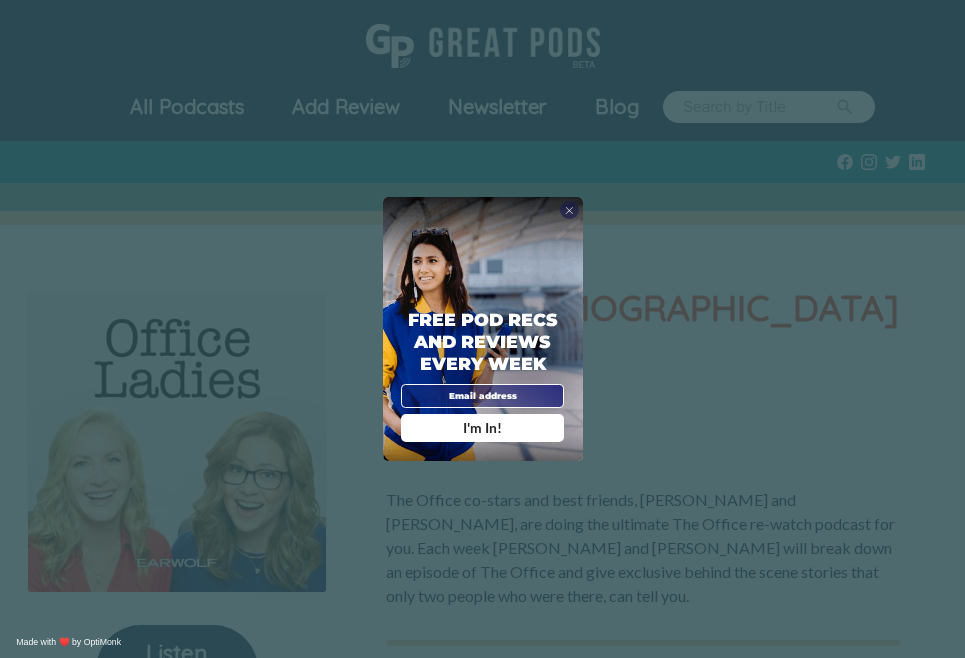 scroll, scrollTop: 510, scrollLeft: 0, axis: vertical 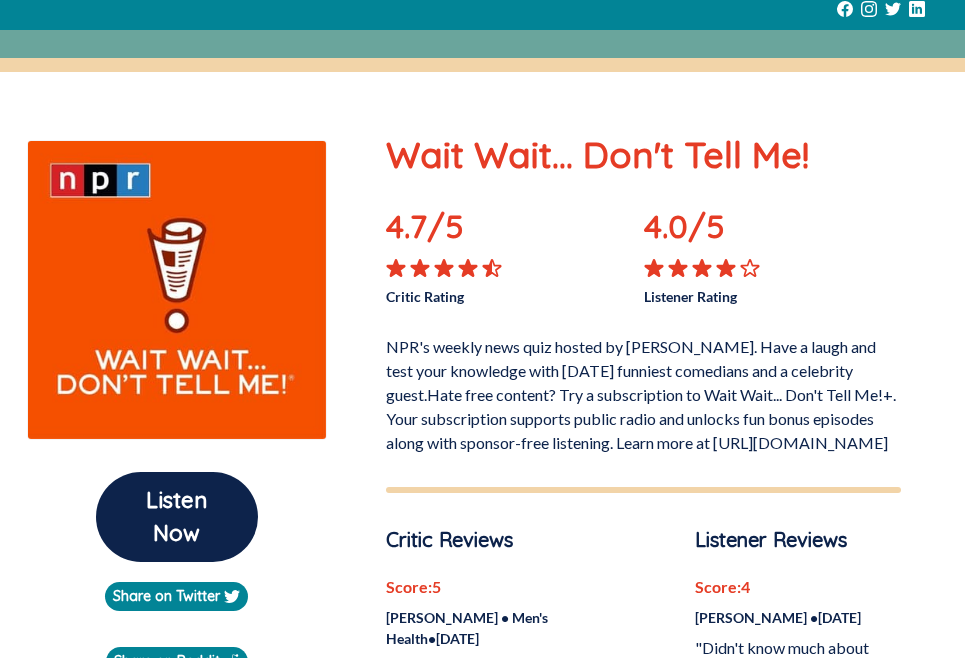 click on "NPR's weekly news quiz hosted by Peter Sagal. Have a laugh and test your knowledge with today's funniest comedians and a celebrity guest.Hate free content? Try a subscription to Wait Wait... Don't Tell Me!+. Your subscription supports public radio and unlocks fun bonus episodes along with sponsor-free listening. Learn more at https://plus.npr.org/waitwait" at bounding box center (643, 391) 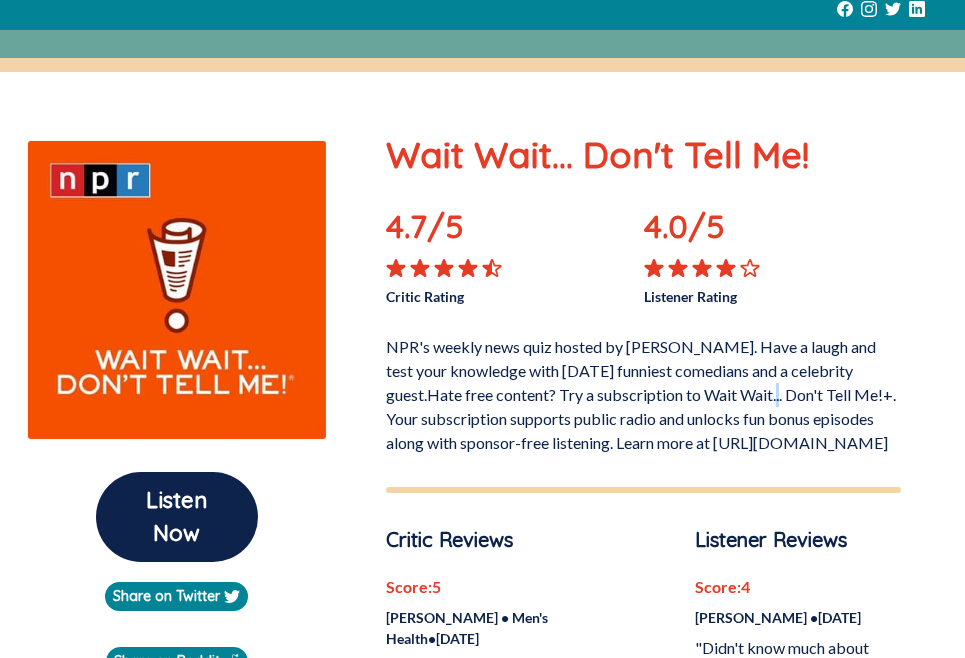 click on "NPR's weekly news quiz hosted by Peter Sagal. Have a laugh and test your knowledge with today's funniest comedians and a celebrity guest.Hate free content? Try a subscription to Wait Wait... Don't Tell Me!+. Your subscription supports public radio and unlocks fun bonus episodes along with sponsor-free listening. Learn more at https://plus.npr.org/waitwait" at bounding box center (643, 391) 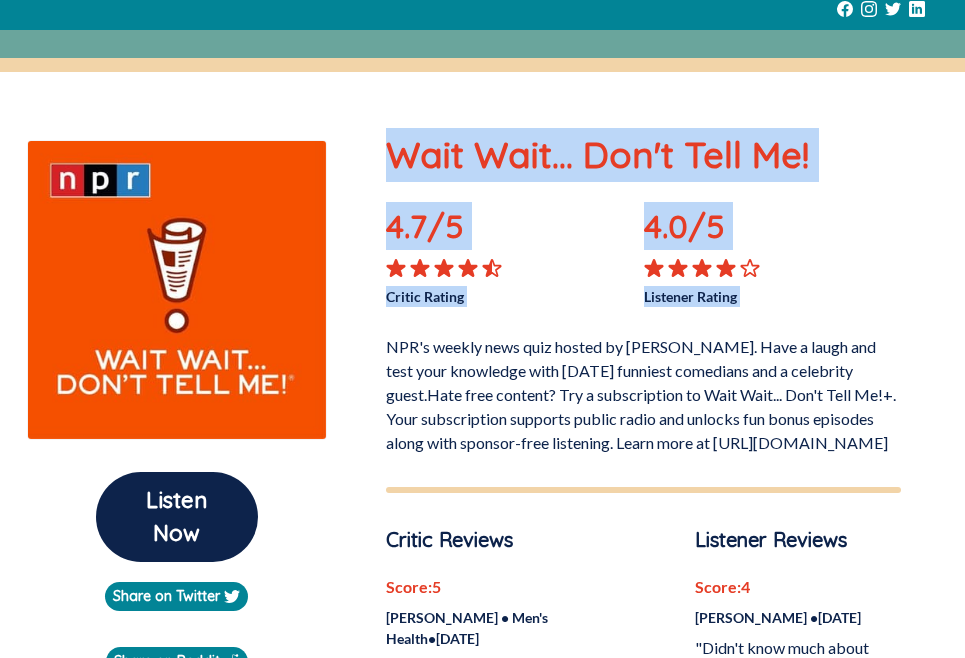 copy on "Wait Wait... Don't Tell Me! 4.7 /5 Critic Rating 4.0 /5 Listener Rating" 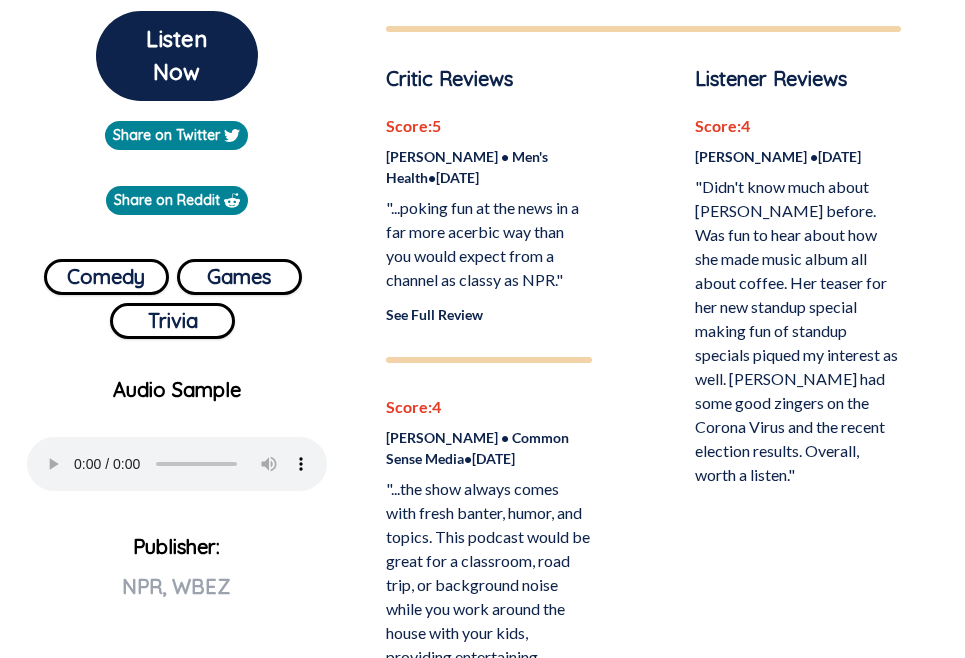 scroll, scrollTop: 613, scrollLeft: 0, axis: vertical 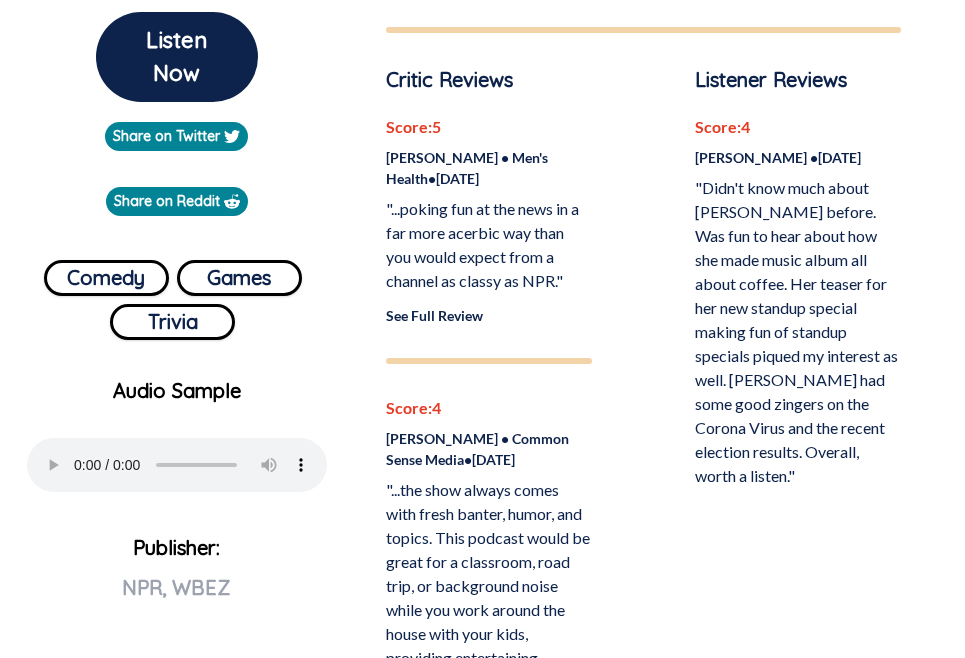 click on ""Didn't know much about Chelsea Peretti before. Was fun to hear about how she made music album all about coffee. Her teaser for her new standup special making fun of standup specials piqued my interest as well. Peter Sagal had some good zingers on the Corona Virus and the recent election results. Overall, worth a listen."" at bounding box center (798, 332) 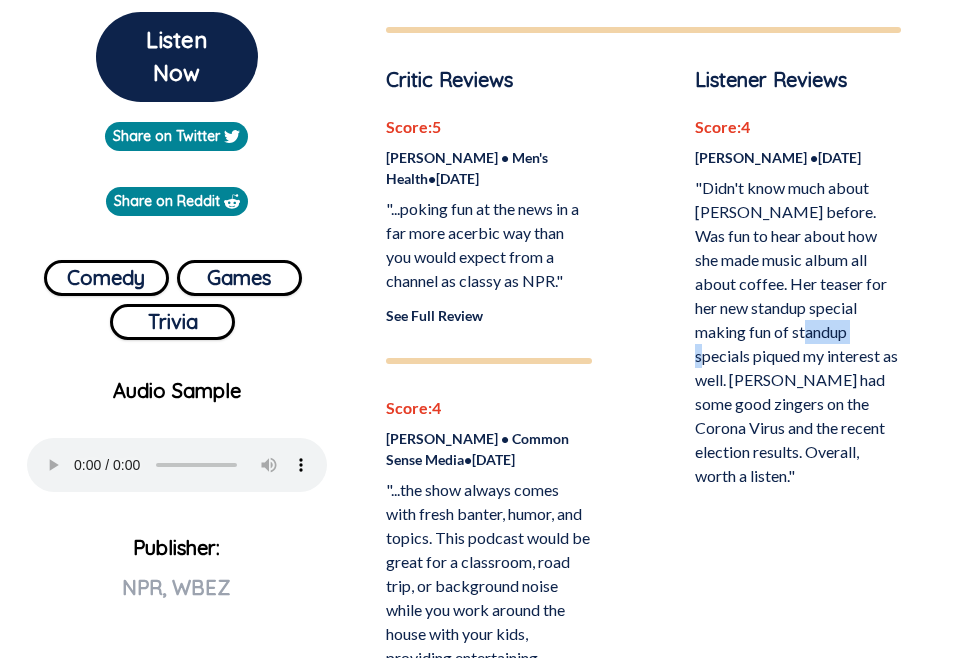 click on ""Didn't know much about Chelsea Peretti before. Was fun to hear about how she made music album all about coffee. Her teaser for her new standup special making fun of standup specials piqued my interest as well. Peter Sagal had some good zingers on the Corona Virus and the recent election results. Overall, worth a listen."" at bounding box center [798, 332] 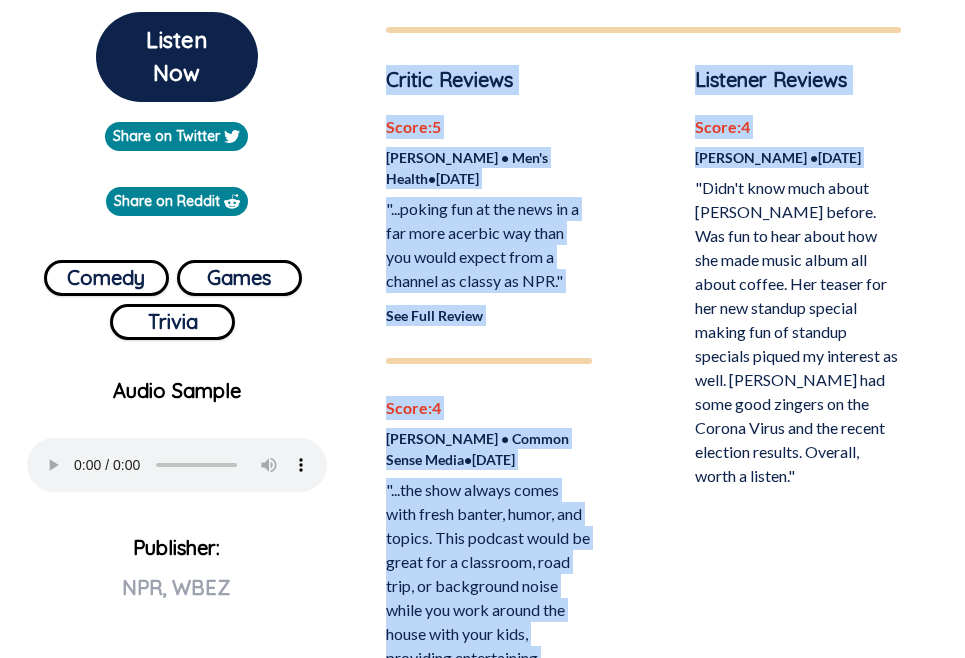 copy on "Critic Reviews Score:  5 Josh Sargent     •  Men's Health    •   Mar 14, 2023 "...poking fun at the news in a far more acerbic way than you would expect from a channel as classy as NPR." See Full Review Score:  4 Crystal Stone     •  Common Sense Media    •   Nov 28, 2022 "...the show always comes with fresh banter, humor, and topics. This podcast would be great for a classroom, road trip, or background noise while you work around the house with your kids, providing entertaining conversations about current, relevant events." See Full Review Score:  5 Aigner Loren Wilson     •  Discover Pods    •   Apr 20, 2021 "The reason that I think it’s a great show for stoners, though, is because it gamifies current events, highlights important but oftentimes un-talked about news, and interviews interesting people. All and all, it’s a highly entertaining show that’s great for laughs, news, and high ideas for a stoner’s early morning routine as they get ready to tackle their day." See Full Review Listener Reviews Score:..." 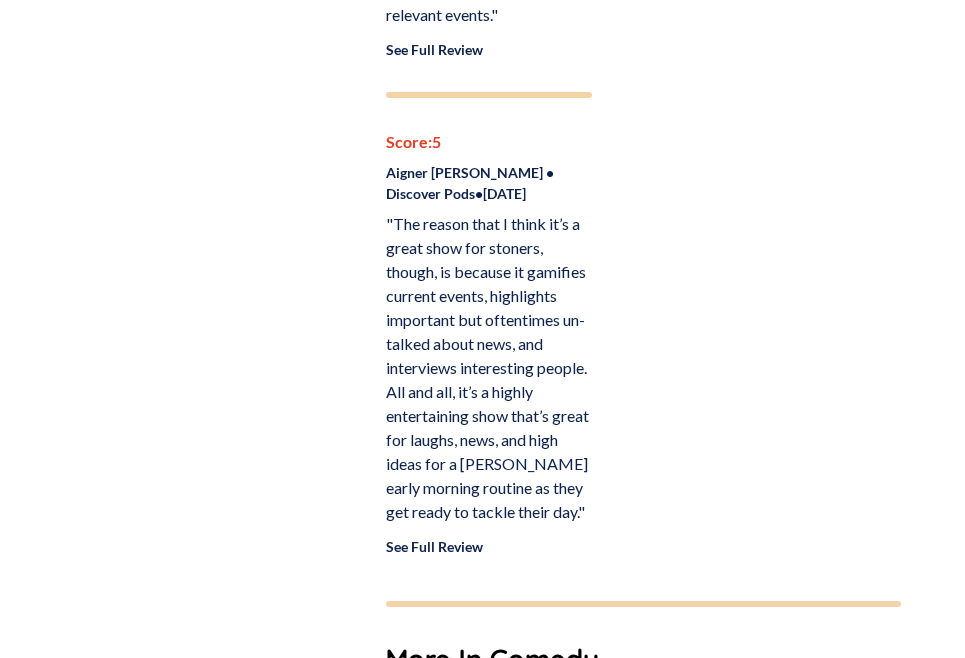 scroll, scrollTop: 1361, scrollLeft: 0, axis: vertical 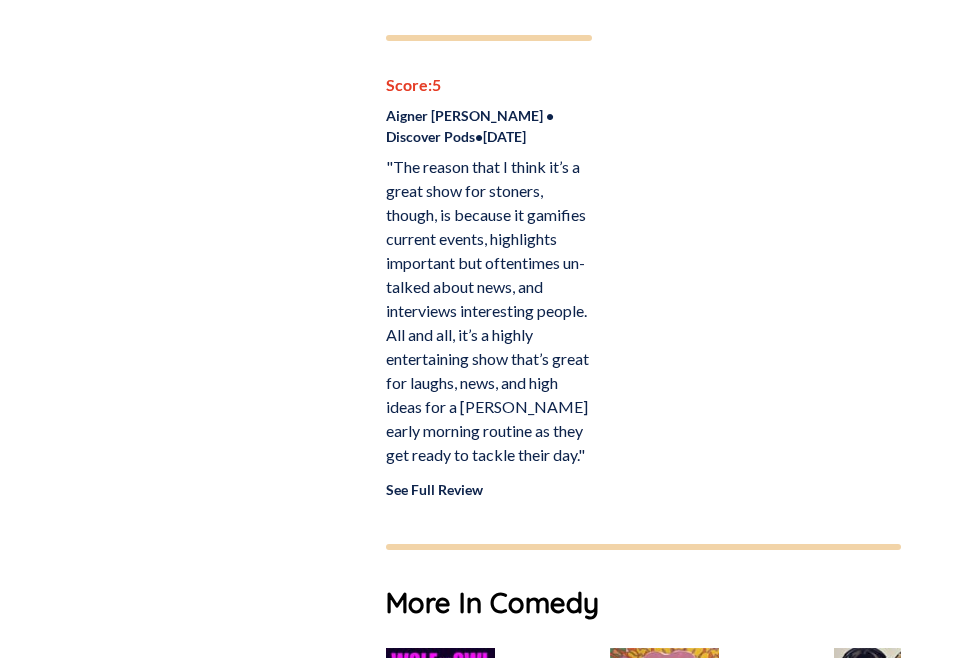 click on ""The reason that I think it’s a great show for stoners, though, is because it gamifies current events, highlights important but oftentimes un-talked about news, and interviews interesting people. All and all, it’s a highly entertaining show that’s great for laughs, news, and high ideas for a stoner’s early morning routine as they get ready to tackle their day."" at bounding box center (489, 311) 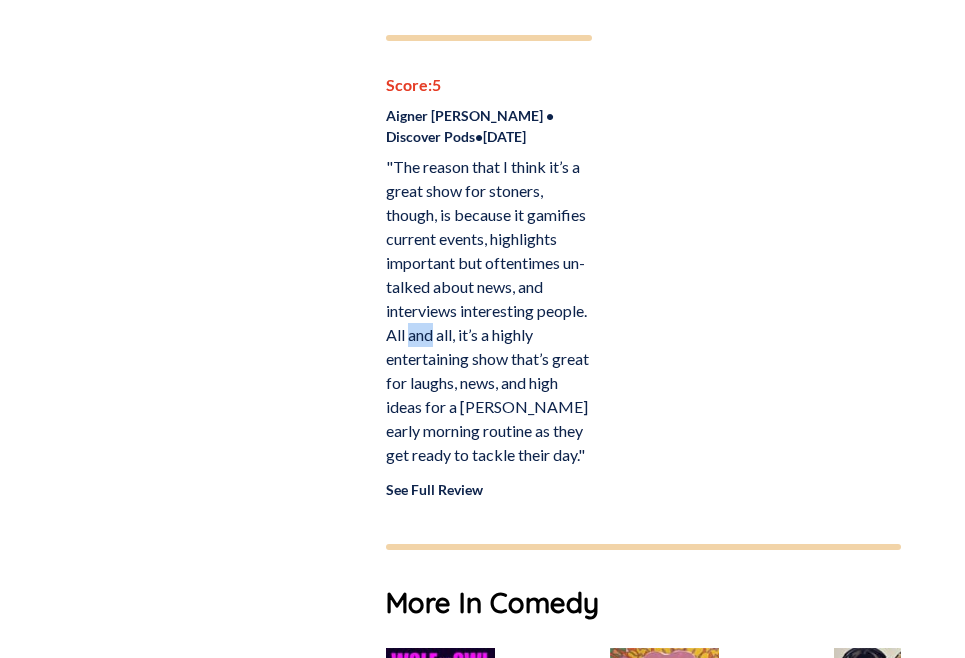 click on ""The reason that I think it’s a great show for stoners, though, is because it gamifies current events, highlights important but oftentimes un-talked about news, and interviews interesting people. All and all, it’s a highly entertaining show that’s great for laughs, news, and high ideas for a stoner’s early morning routine as they get ready to tackle their day."" at bounding box center [489, 311] 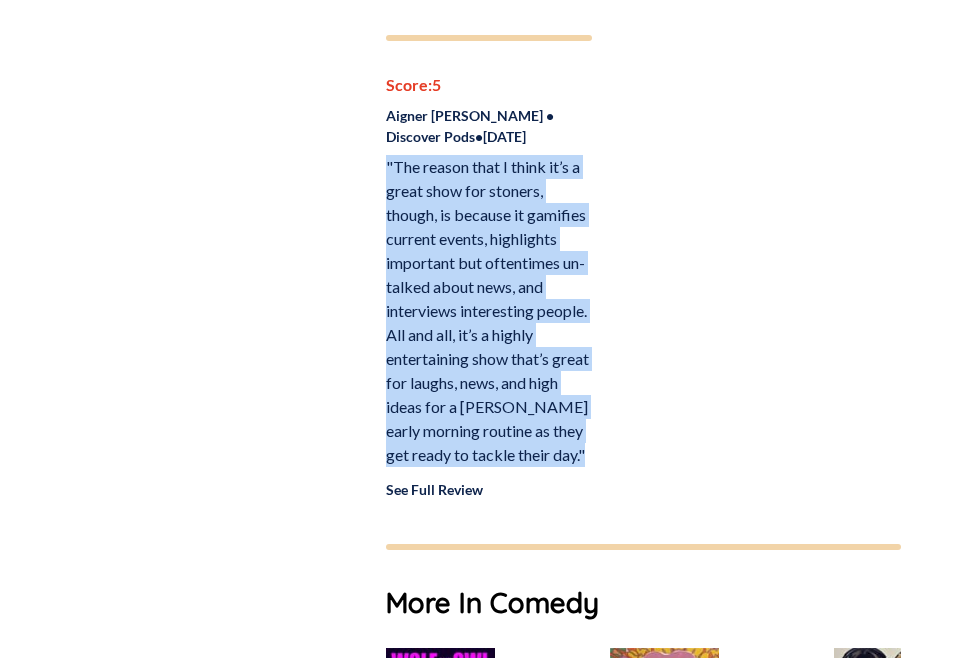 copy on ""The reason that I think it’s a great show for stoners, though, is because it gamifies current events, highlights important but oftentimes un-talked about news, and interviews interesting people. All and all, it’s a highly entertaining show that’s great for laughs, news, and high ideas for a stoner’s early morning routine as they get ready to tackle their day."" 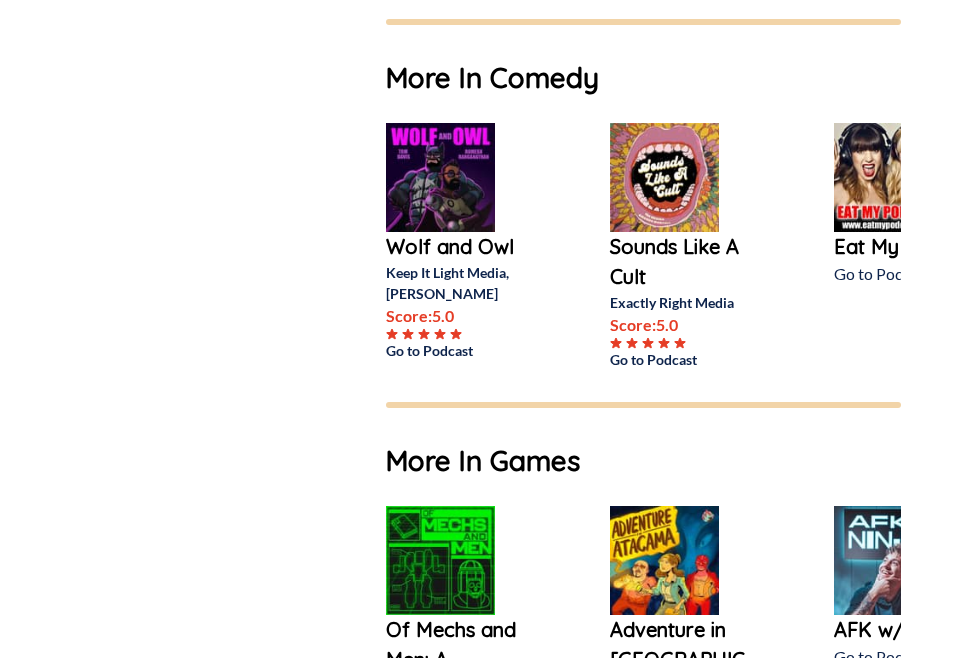 scroll, scrollTop: 1884, scrollLeft: 0, axis: vertical 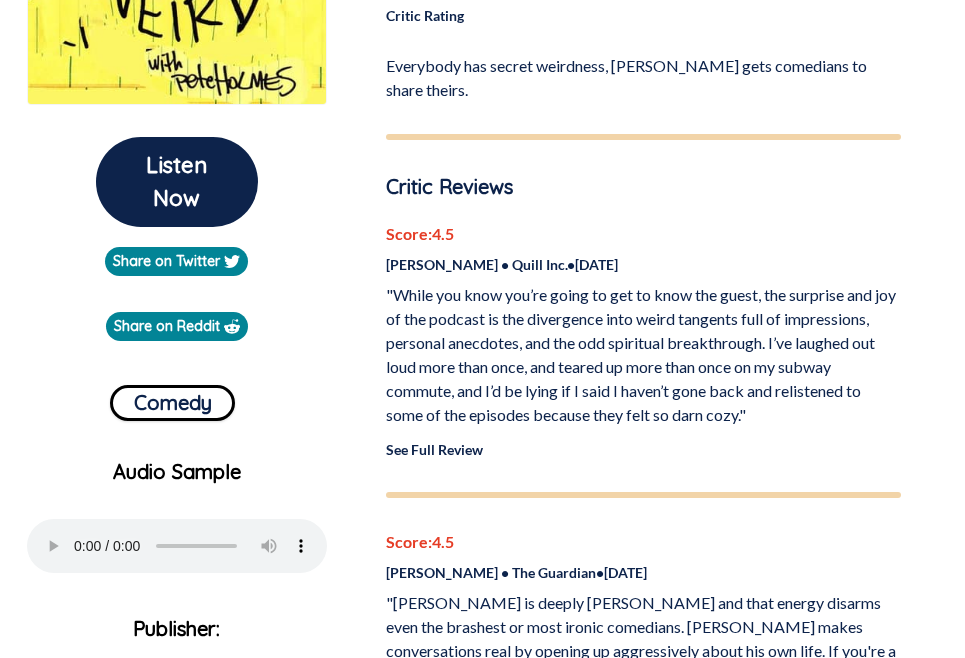 click on ""While you know you’re going to get to know the guest, the surprise and joy of the podcast is the divergence into weird tangents full of impressions, personal anecdotes, and the odd spiritual breakthrough. I’ve laughed out loud more than once, and teared up more than once on my subway commute, and I’d be lying if I said I haven’t gone back and relistened to some of the episodes because they felt so darn cozy."" at bounding box center (643, 355) 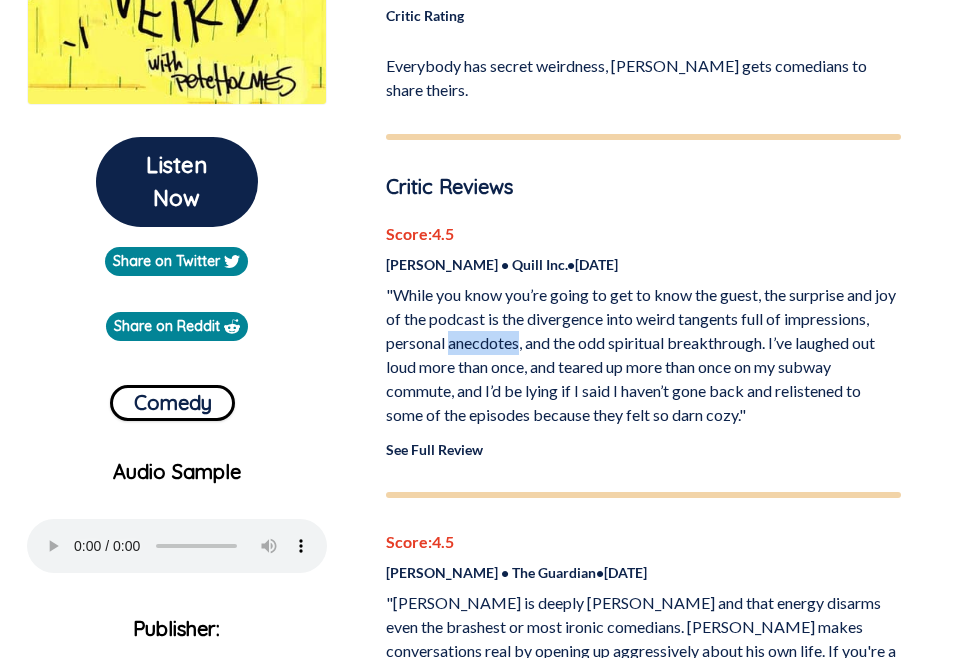 click on ""While you know you’re going to get to know the guest, the surprise and joy of the podcast is the divergence into weird tangents full of impressions, personal anecdotes, and the odd spiritual breakthrough. I’ve laughed out loud more than once, and teared up more than once on my subway commute, and I’d be lying if I said I haven’t gone back and relistened to some of the episodes because they felt so darn cozy."" at bounding box center (643, 355) 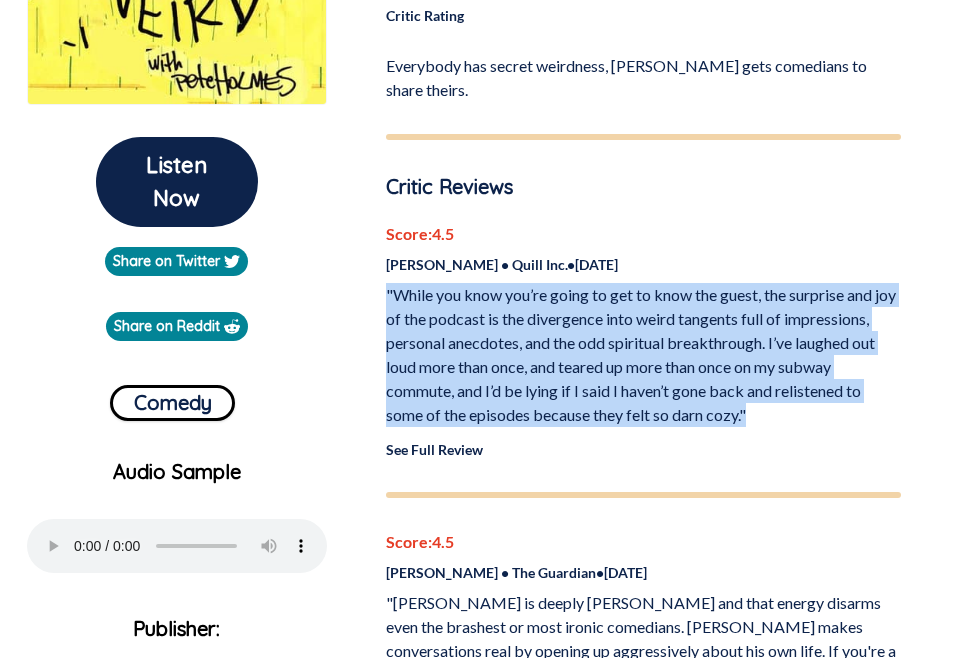 copy on ""While you know you’re going to get to know the guest, the surprise and joy of the podcast is the divergence into weird tangents full of impressions, personal anecdotes, and the odd spiritual breakthrough. I’ve laughed out loud more than once, and teared up more than once on my subway commute, and I’d be lying if I said I haven’t gone back and relistened to some of the episodes because they felt so darn cozy."" 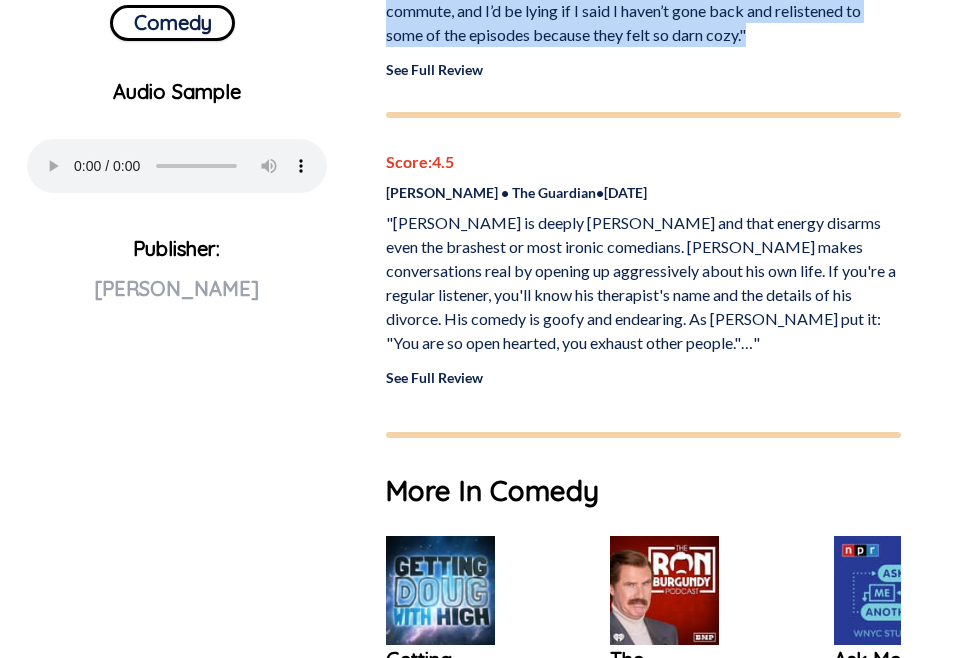scroll, scrollTop: 880, scrollLeft: 0, axis: vertical 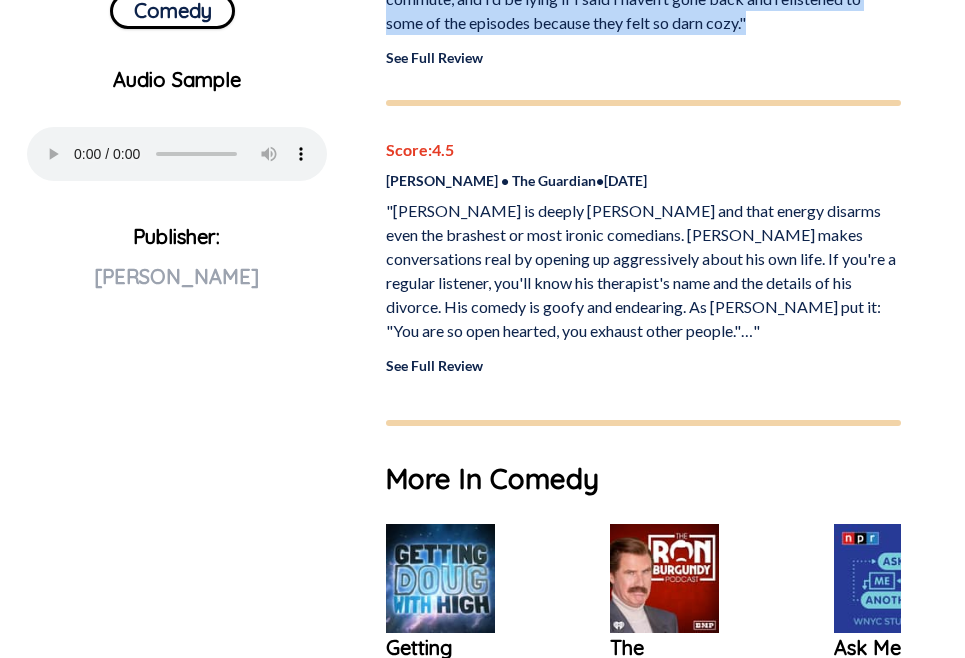 click on ""Pete is deeply earnest and that energy disarms even the brashest or most ironic comedians. Pete makes conversations real by opening up aggressively about his own life. If you're a regular listener, you'll know his therapist's name and the details of his divorce. His comedy is goofy and endearing. As Mark Maron put it: "You are so open hearted, you exhaust other people."…"" at bounding box center (643, 271) 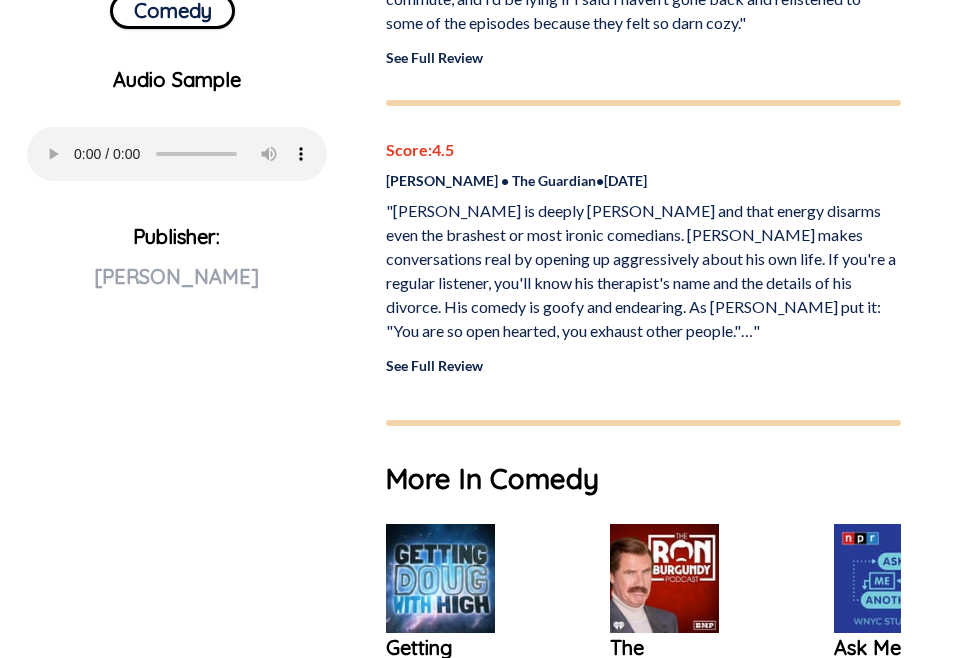 click on ""Pete is deeply earnest and that energy disarms even the brashest or most ironic comedians. Pete makes conversations real by opening up aggressively about his own life. If you're a regular listener, you'll know his therapist's name and the details of his divorce. His comedy is goofy and endearing. As Mark Maron put it: "You are so open hearted, you exhaust other people."…"" at bounding box center [643, 271] 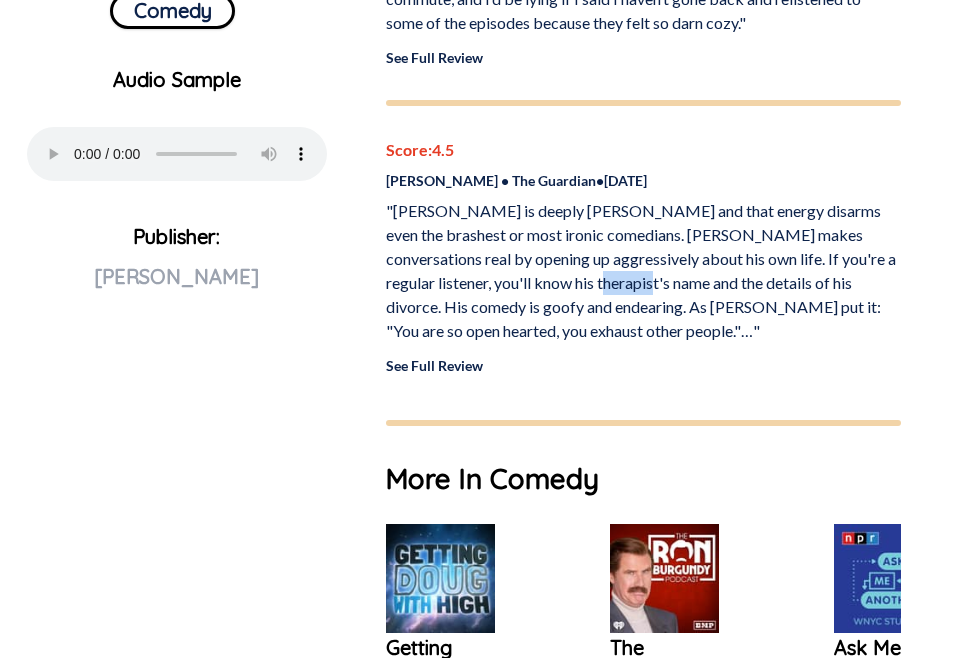 click on ""Pete is deeply earnest and that energy disarms even the brashest or most ironic comedians. Pete makes conversations real by opening up aggressively about his own life. If you're a regular listener, you'll know his therapist's name and the details of his divorce. His comedy is goofy and endearing. As Mark Maron put it: "You are so open hearted, you exhaust other people."…"" at bounding box center (643, 271) 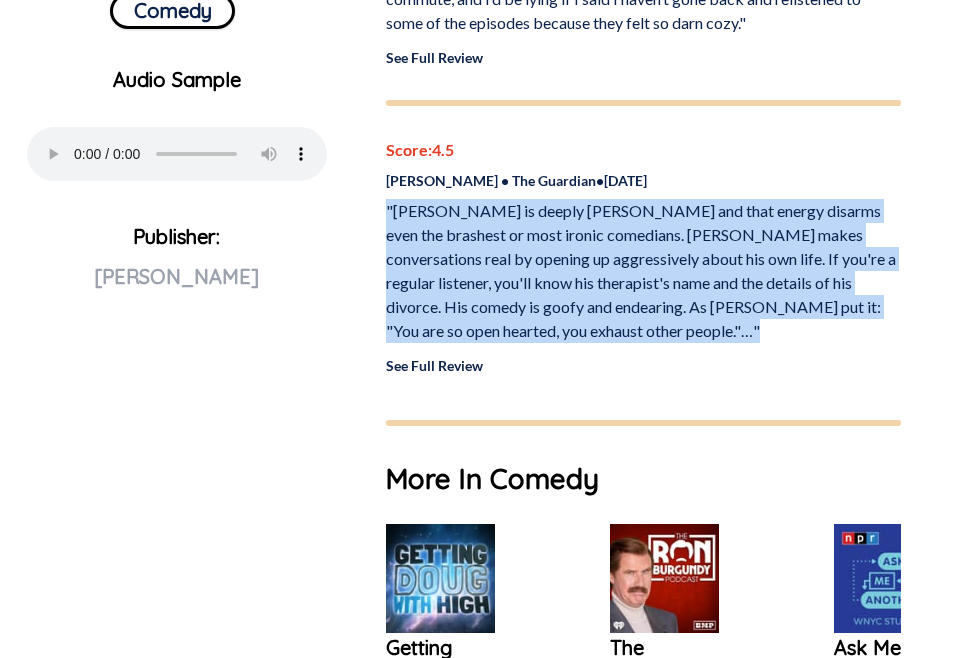 copy on ""Pete is deeply earnest and that energy disarms even the brashest or most ironic comedians. Pete makes conversations real by opening up aggressively about his own life. If you're a regular listener, you'll know his therapist's name and the details of his divorce. His comedy is goofy and endearing. As Mark Maron put it: "You are so open hearted, you exhaust other people."…"" 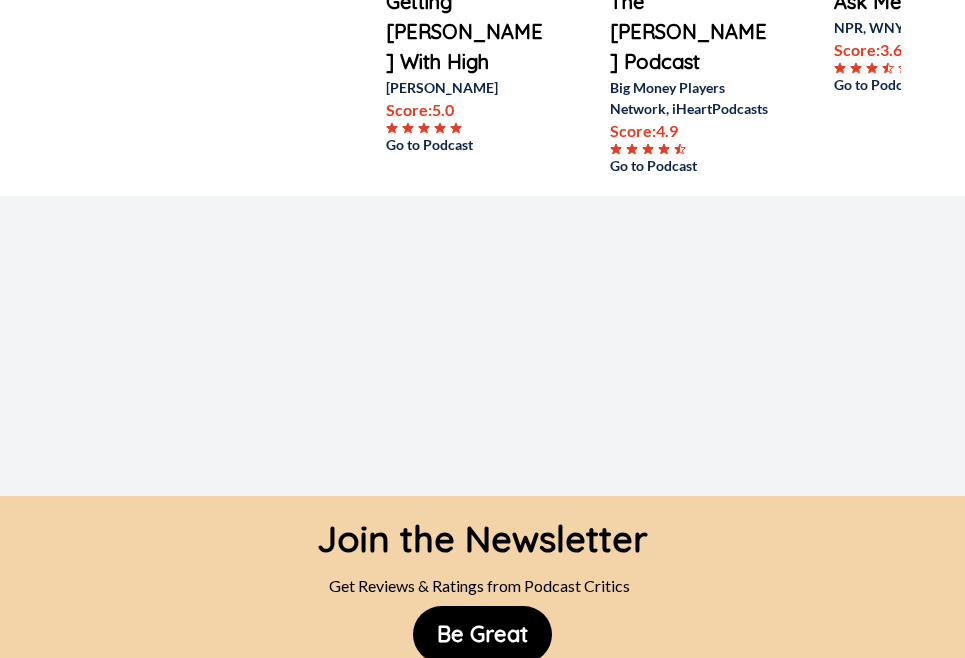 scroll, scrollTop: 1536, scrollLeft: 0, axis: vertical 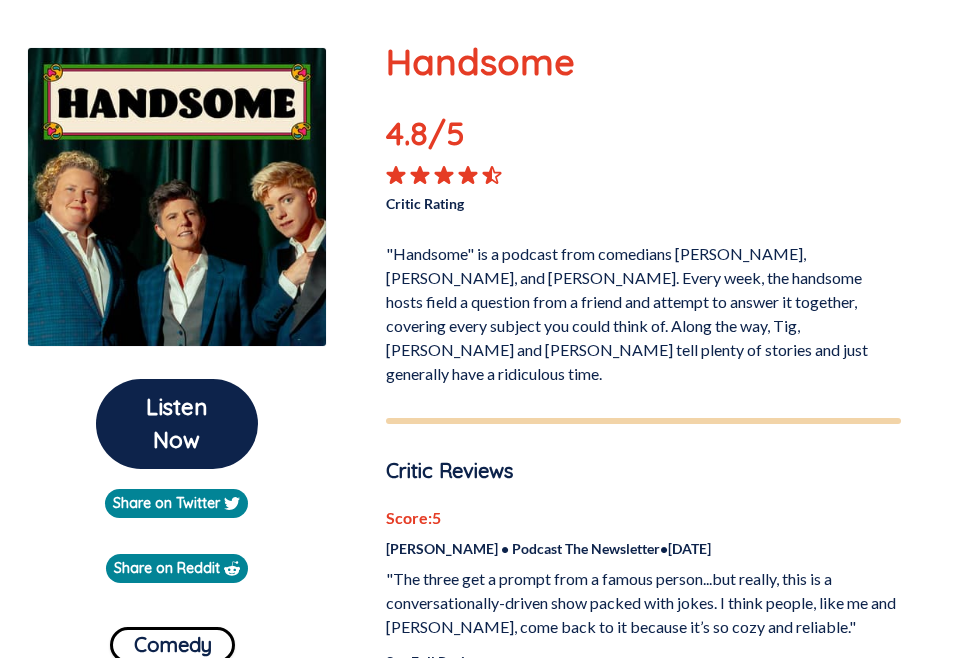 click on ""Handsome" is a podcast from comedians [PERSON_NAME], [PERSON_NAME], and [PERSON_NAME]. Every week, the handsome hosts field a question from a friend and attempt to answer it together, covering every subject you could think of. Along the way, Tig, [PERSON_NAME] and [PERSON_NAME] tell plenty of stories and just generally have a ridiculous time." at bounding box center [643, 310] 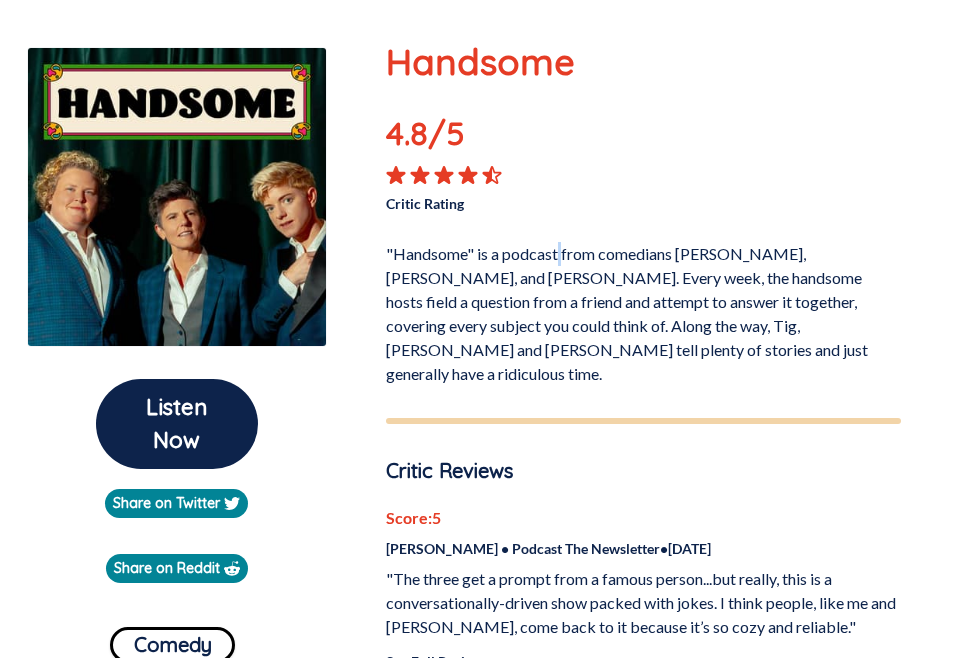 click on ""Handsome" is a podcast from comedians Tig Notaro, Fortune Feimster, and Mae Martin. Every week, the handsome hosts field a question from a friend and attempt to answer it together, covering every subject you could think of. Along the way, Tig, Fortune and Mae tell plenty of stories and just generally have a ridiculous time." at bounding box center (643, 310) 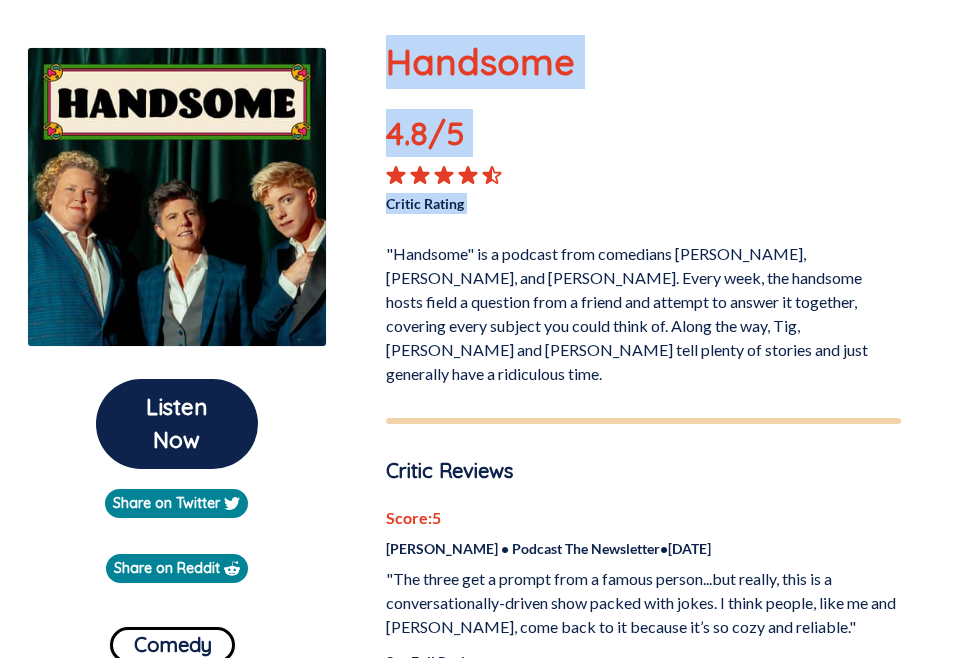 copy on "Handsome 4.8 /5 Critic Rating" 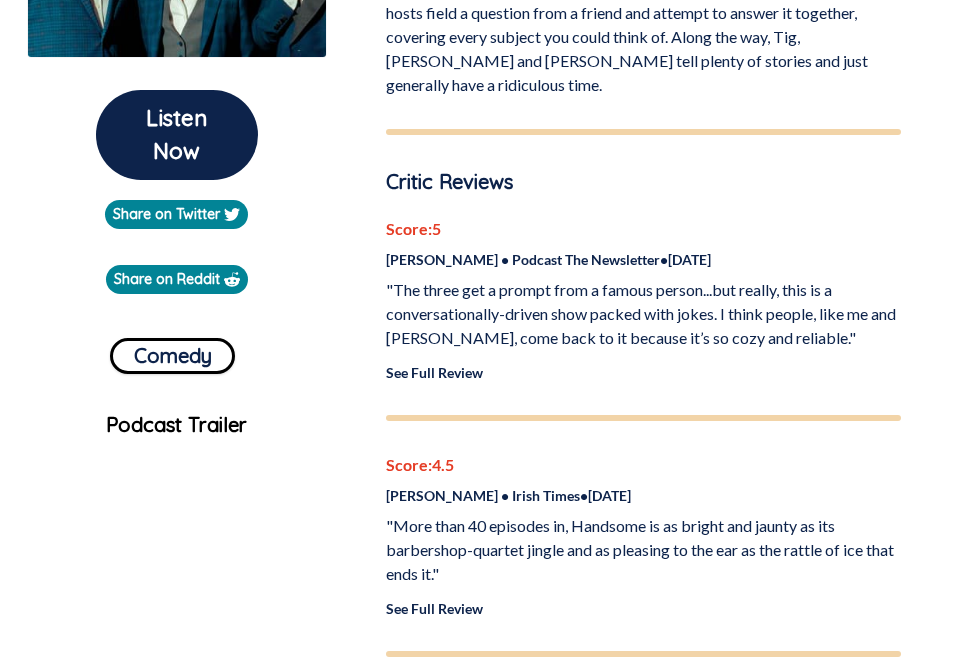 scroll, scrollTop: 537, scrollLeft: 0, axis: vertical 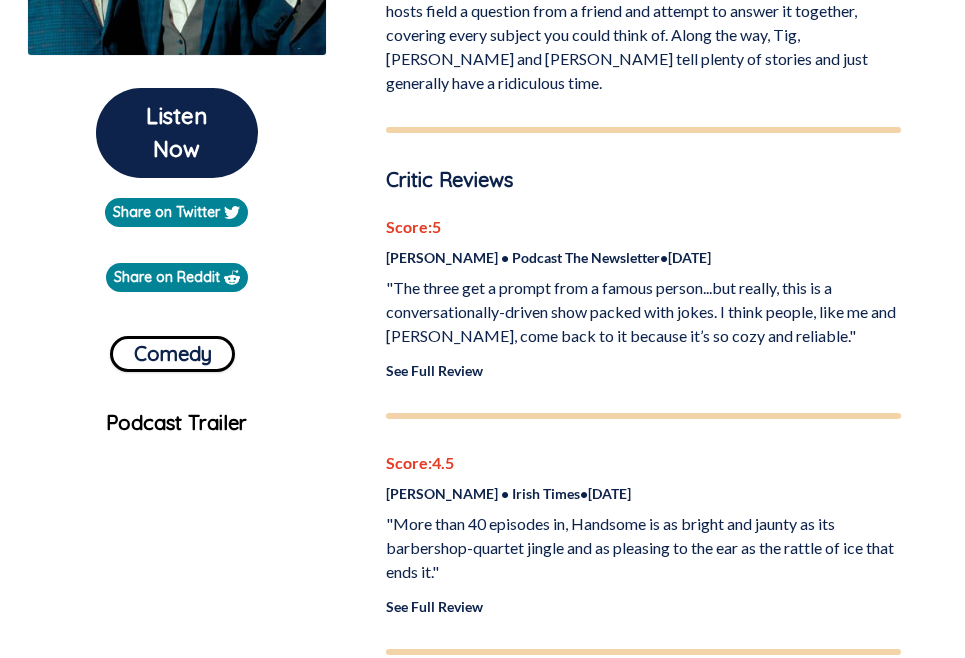 click on ""The three get a prompt from a famous person...but really, this is a conversationally-driven show packed with jokes. I think people, like me and Justin, come back to it because it’s so cozy and reliable."" at bounding box center (643, 312) 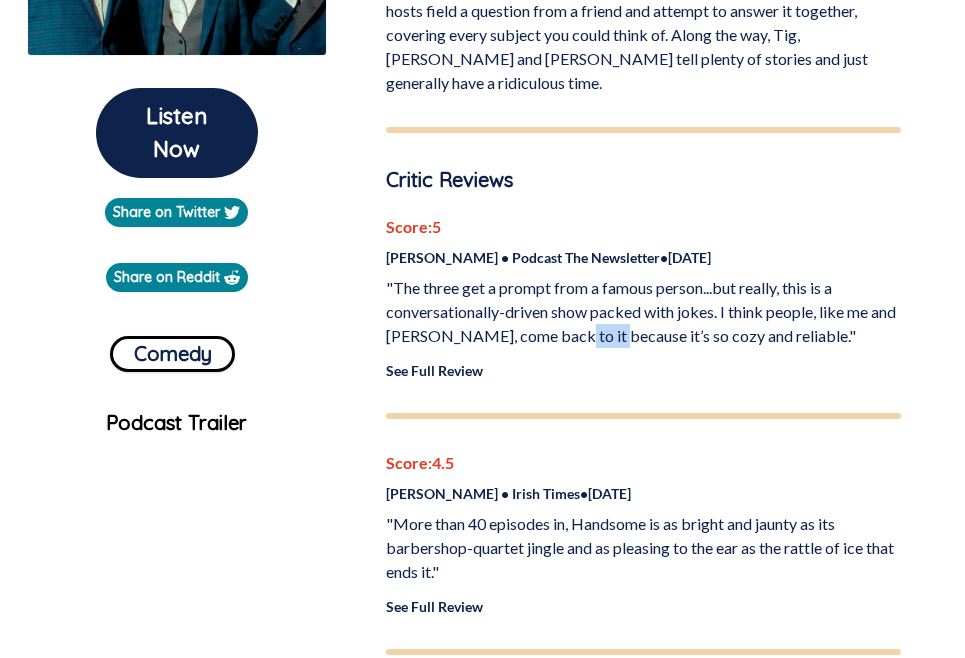 click on ""The three get a prompt from a famous person...but really, this is a conversationally-driven show packed with jokes. I think people, like me and Justin, come back to it because it’s so cozy and reliable."" at bounding box center [643, 312] 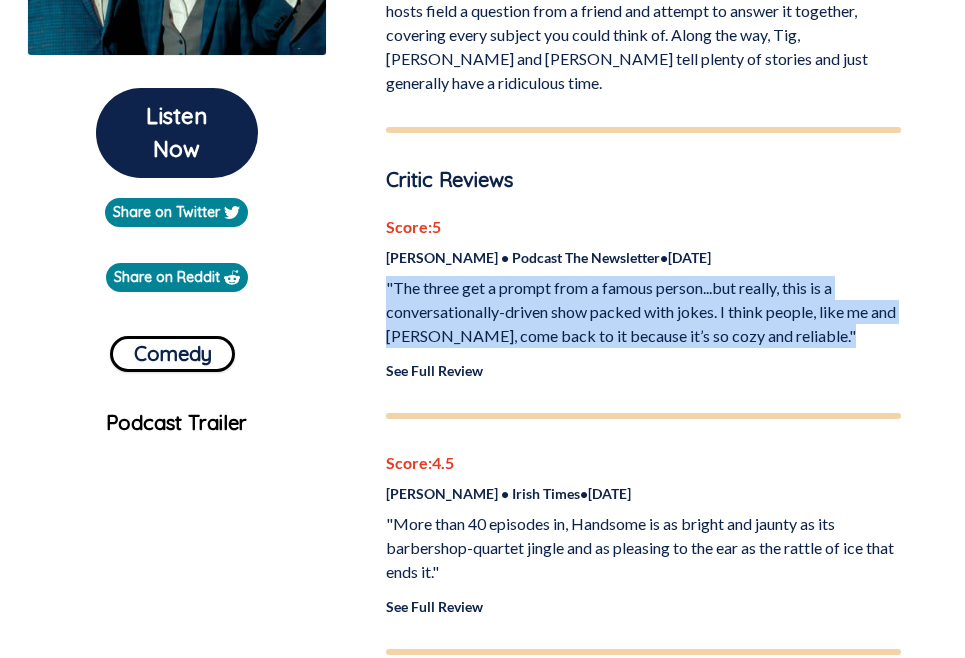 copy on ""The three get a prompt from a famous person...but really, this is a conversationally-driven show packed with jokes. I think people, like me and Justin, come back to it because it’s so cozy and reliable."" 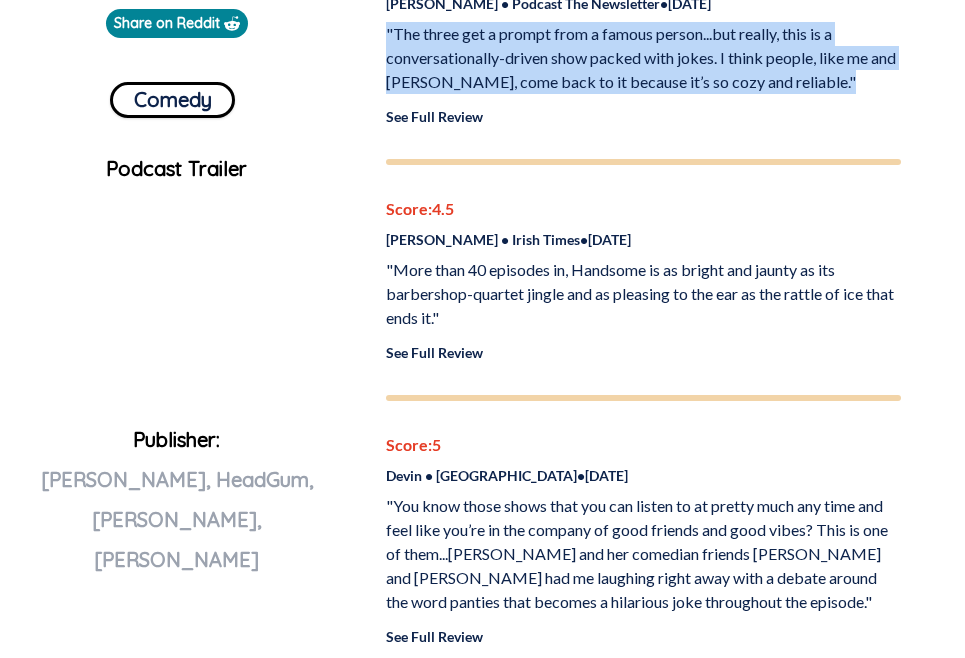 scroll, scrollTop: 794, scrollLeft: 0, axis: vertical 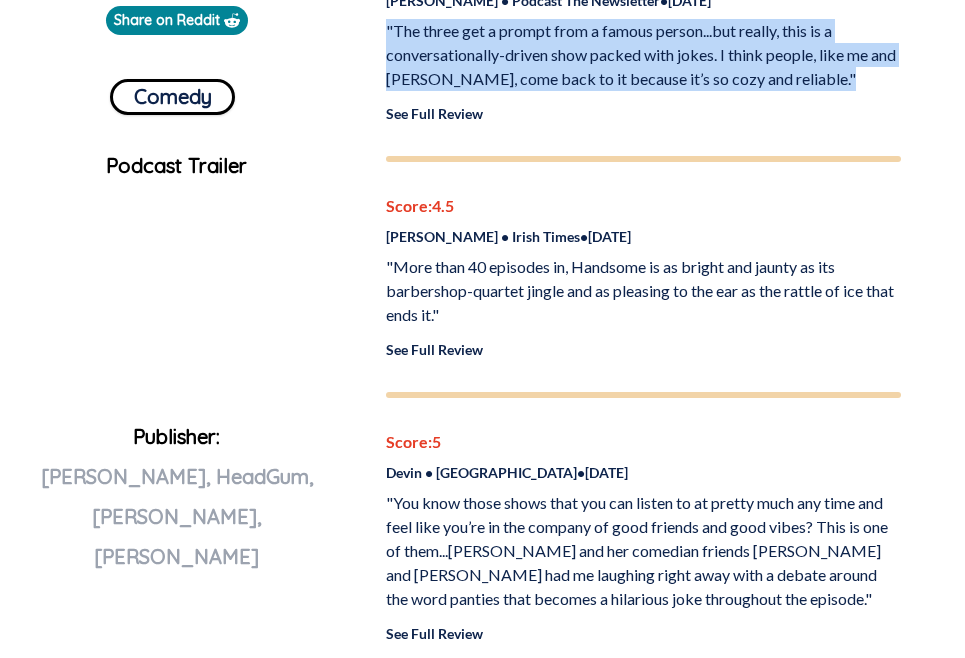 click on ""You know those shows that you can listen to at pretty much any time and feel like you’re in the company of good friends and good vibes? This is one of them...Tig and her comedian friends Fortune Feimster and Mae Martin had me laughing right away with a debate around the word panties that becomes a hilarious joke throughout the episode."" at bounding box center [643, 551] 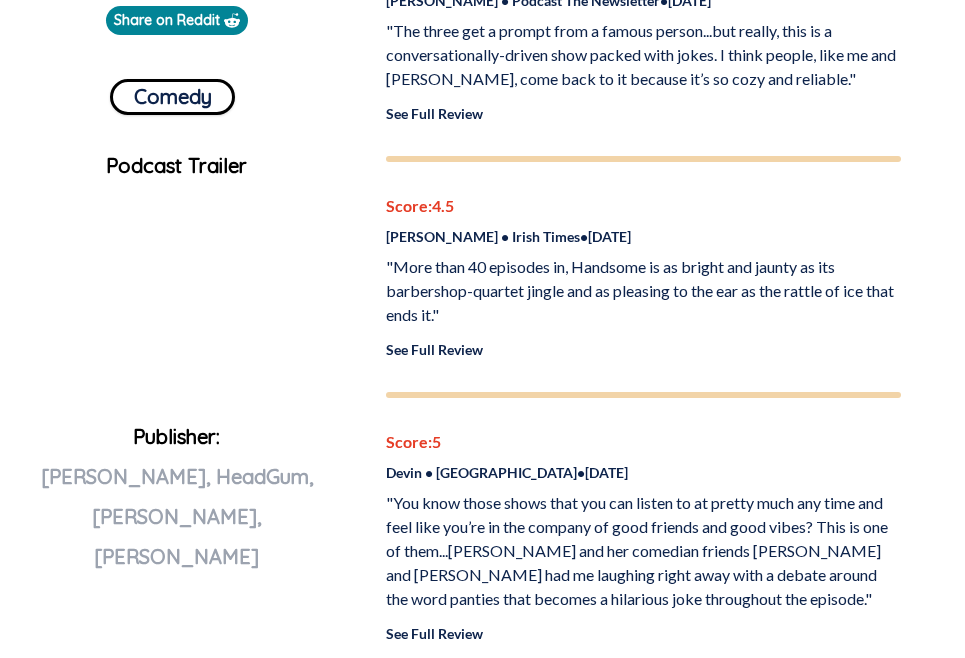 click on ""You know those shows that you can listen to at pretty much any time and feel like you’re in the company of good friends and good vibes? This is one of them...Tig and her comedian friends Fortune Feimster and Mae Martin had me laughing right away with a debate around the word panties that becomes a hilarious joke throughout the episode."" at bounding box center (643, 551) 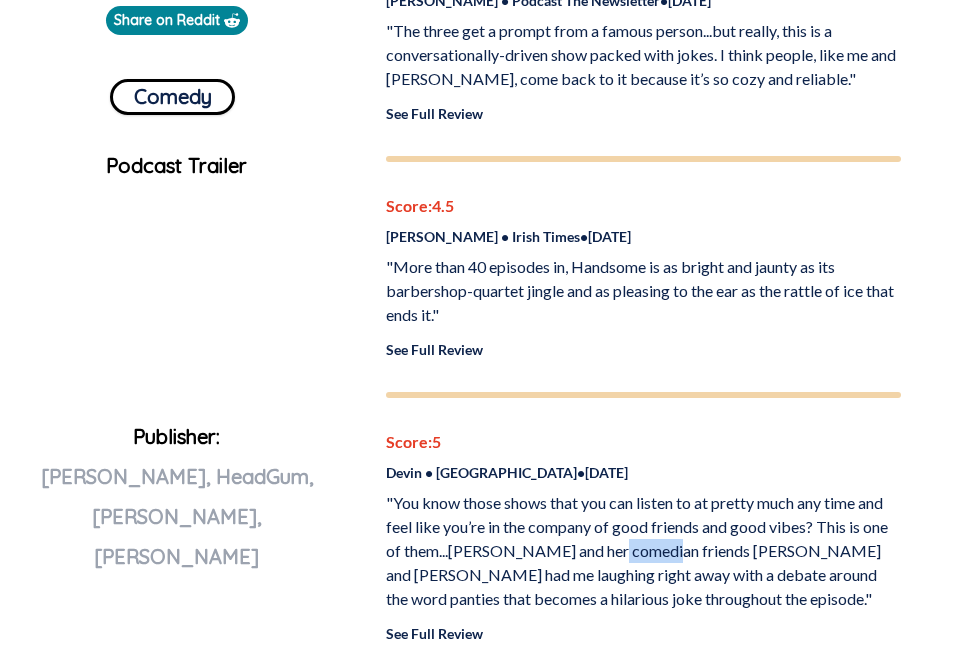 click on ""You know those shows that you can listen to at pretty much any time and feel like you’re in the company of good friends and good vibes? This is one of them...Tig and her comedian friends Fortune Feimster and Mae Martin had me laughing right away with a debate around the word panties that becomes a hilarious joke throughout the episode."" at bounding box center (643, 551) 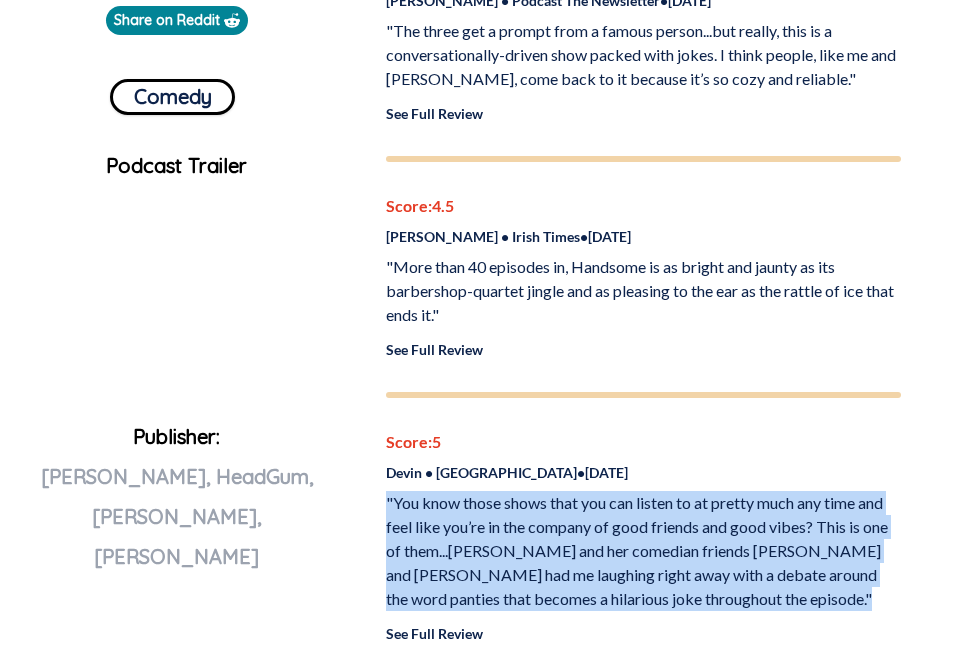 copy on ""You know those shows that you can listen to at pretty much any time and feel like you’re in the company of good friends and good vibes? This is one of them...Tig and her comedian friends Fortune Feimster and Mae Martin had me laughing right away with a debate around the word panties that becomes a hilarious joke throughout the episode."" 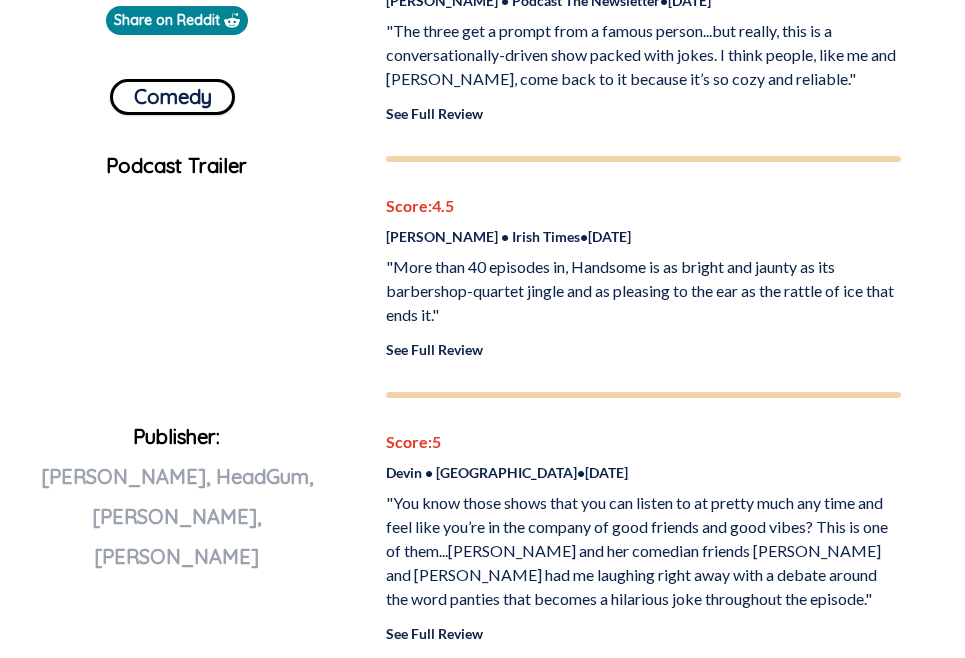click on ""More than 40 episodes in, Handsome is as bright and jaunty as its barbershop-quartet jingle and as pleasing to the ear as the rattle of ice that ends it."" at bounding box center [643, 291] 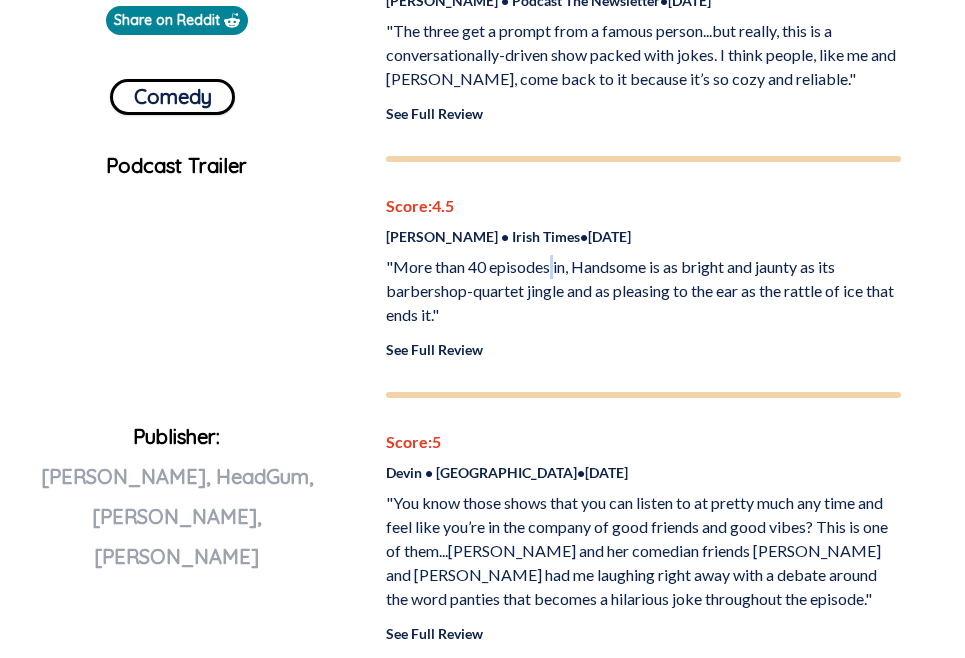 click on ""More than 40 episodes in, Handsome is as bright and jaunty as its barbershop-quartet jingle and as pleasing to the ear as the rattle of ice that ends it."" at bounding box center [643, 291] 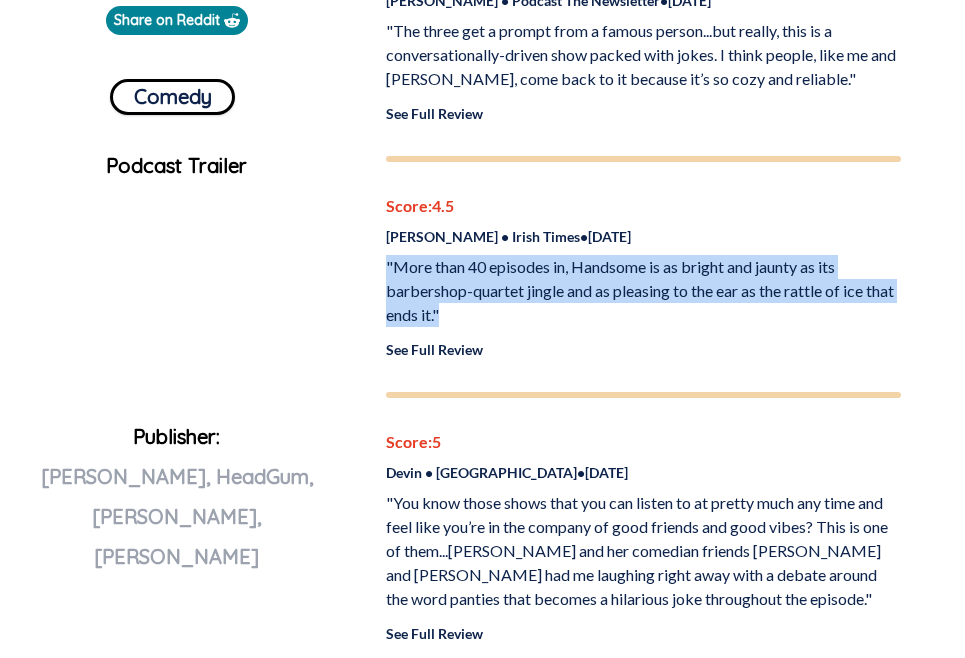 copy on ""More than 40 episodes in, Handsome is as bright and jaunty as its barbershop-quartet jingle and as pleasing to the ear as the rattle of ice that ends it."" 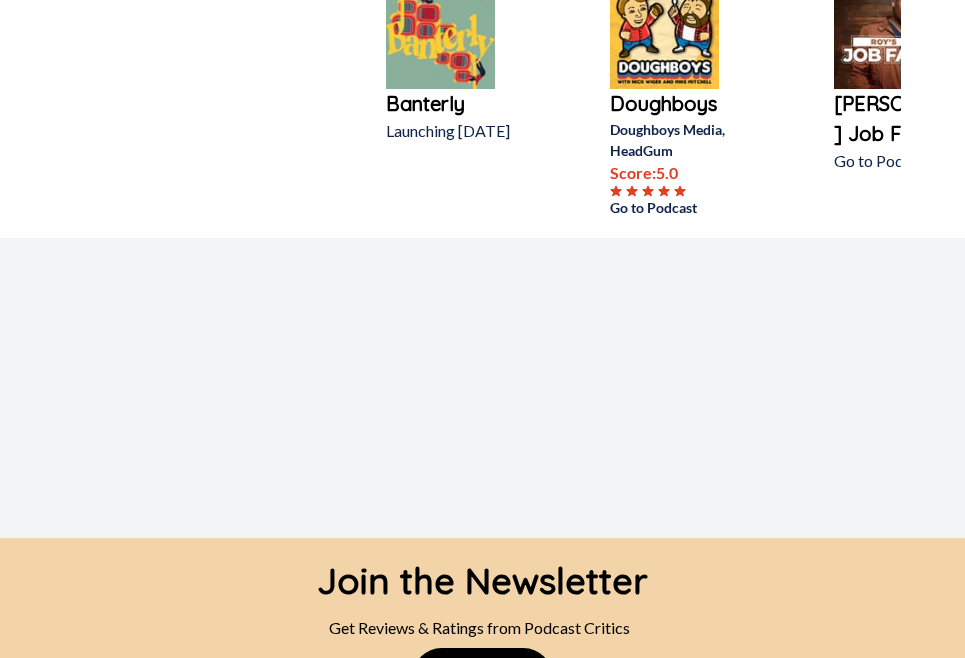 scroll, scrollTop: 1619, scrollLeft: 0, axis: vertical 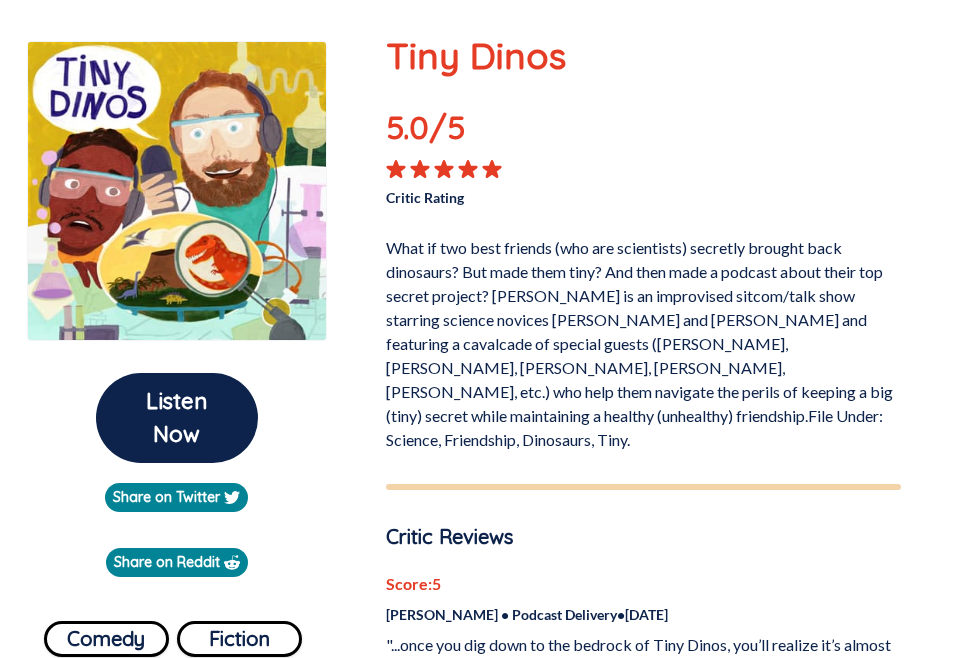 click on "What if two best friends (who are scientists) secretly brought back dinosaurs? But made them tiny? And then made a podcast about their top secret project? [PERSON_NAME] is an improvised sitcom/talk show starring science novices [PERSON_NAME] and [PERSON_NAME] and featuring a cavalcade of special guests ([PERSON_NAME], [PERSON_NAME], [PERSON_NAME], [PERSON_NAME], [PERSON_NAME], etc.) who help them navigate the perils of keeping a big (tiny) secret while maintaining a healthy (unhealthy) friendship.File Under: Science, Friendship, Dinosaurs, Tiny." at bounding box center [643, 340] 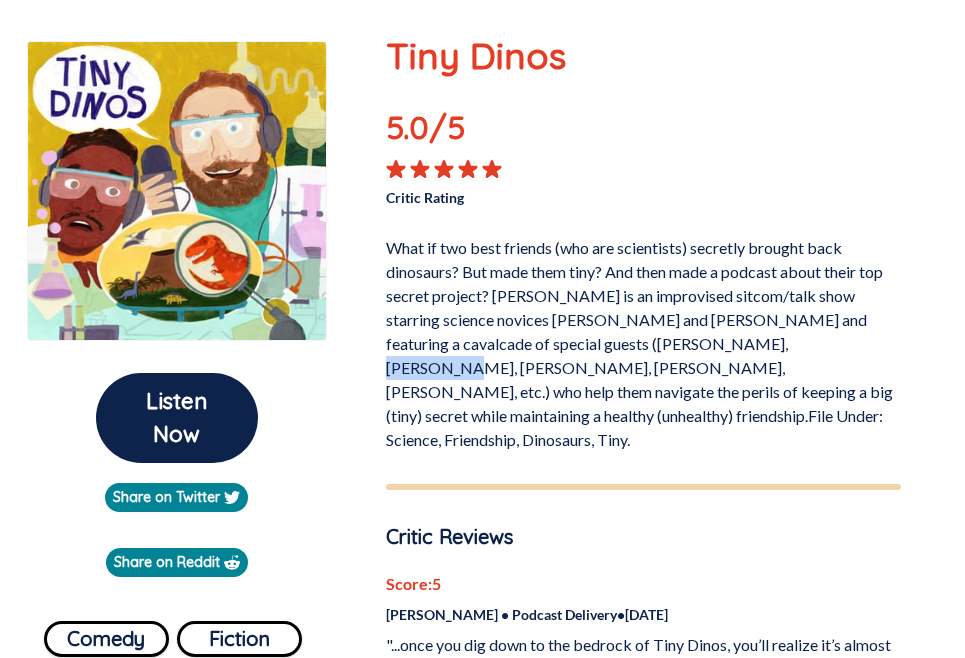 click on "What if two best friends (who are scientists) secretly brought back dinosaurs? But made them tiny? And then made a podcast about their top secret project? [PERSON_NAME] is an improvised sitcom/talk show starring science novices [PERSON_NAME] and [PERSON_NAME] and featuring a cavalcade of special guests ([PERSON_NAME], [PERSON_NAME], [PERSON_NAME], [PERSON_NAME], [PERSON_NAME], etc.) who help them navigate the perils of keeping a big (tiny) secret while maintaining a healthy (unhealthy) friendship.File Under: Science, Friendship, Dinosaurs, Tiny." at bounding box center (643, 340) 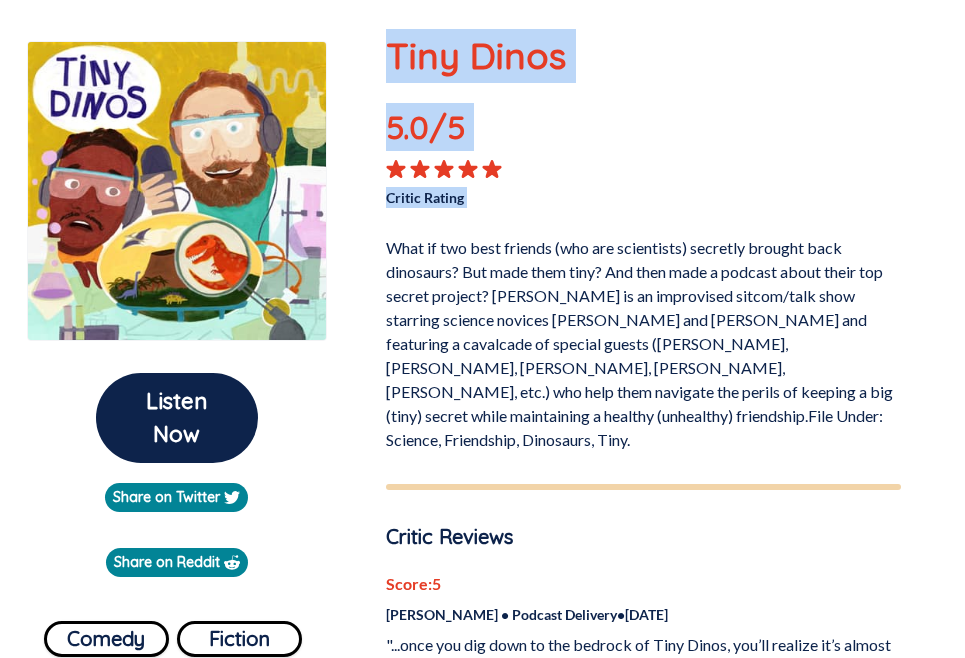 copy on "Tiny Dinos 5.0 /5 Critic Rating" 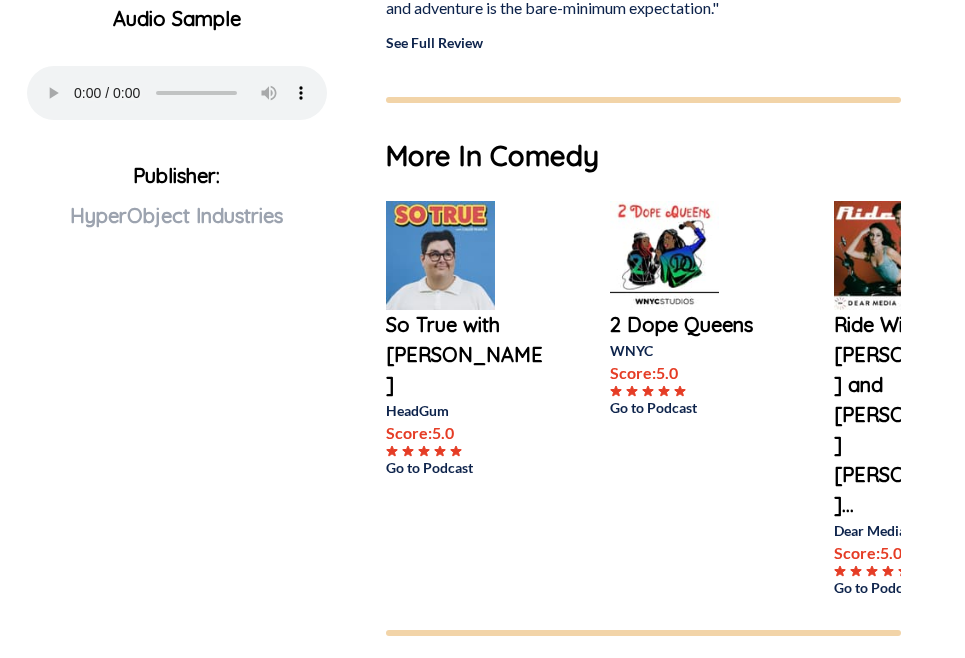 scroll, scrollTop: 989, scrollLeft: 0, axis: vertical 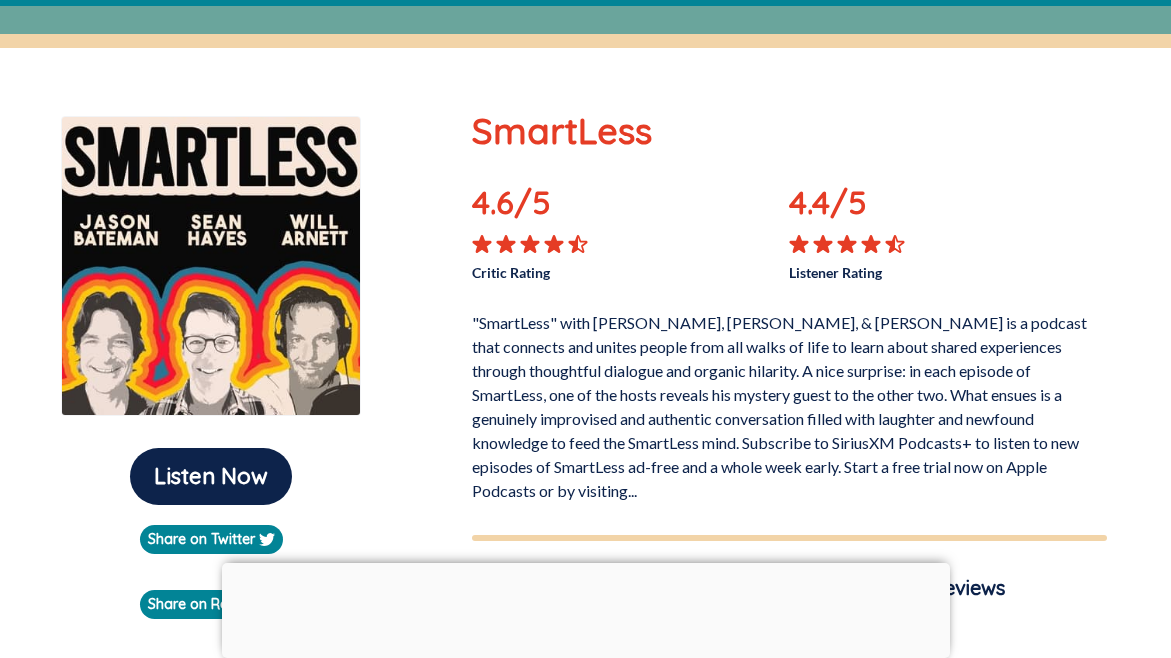 click on ""SmartLess" with [PERSON_NAME], [PERSON_NAME], & [PERSON_NAME] is a podcast that connects and unites people from all walks of life to learn about shared experiences through thoughtful dialogue and organic hilarity. A nice surprise: in each episode of SmartLess, one of the hosts reveals his mystery guest to the other two. What ensues is a genuinely improvised and authentic conversation filled with laughter and newfound knowledge to feed the SmartLess mind.
Subscribe to SiriusXM Podcasts+ to listen to new episodes of SmartLess ad-free and a whole week early.
Start a free trial now on Apple Podcasts or by visiting..." at bounding box center (789, 403) 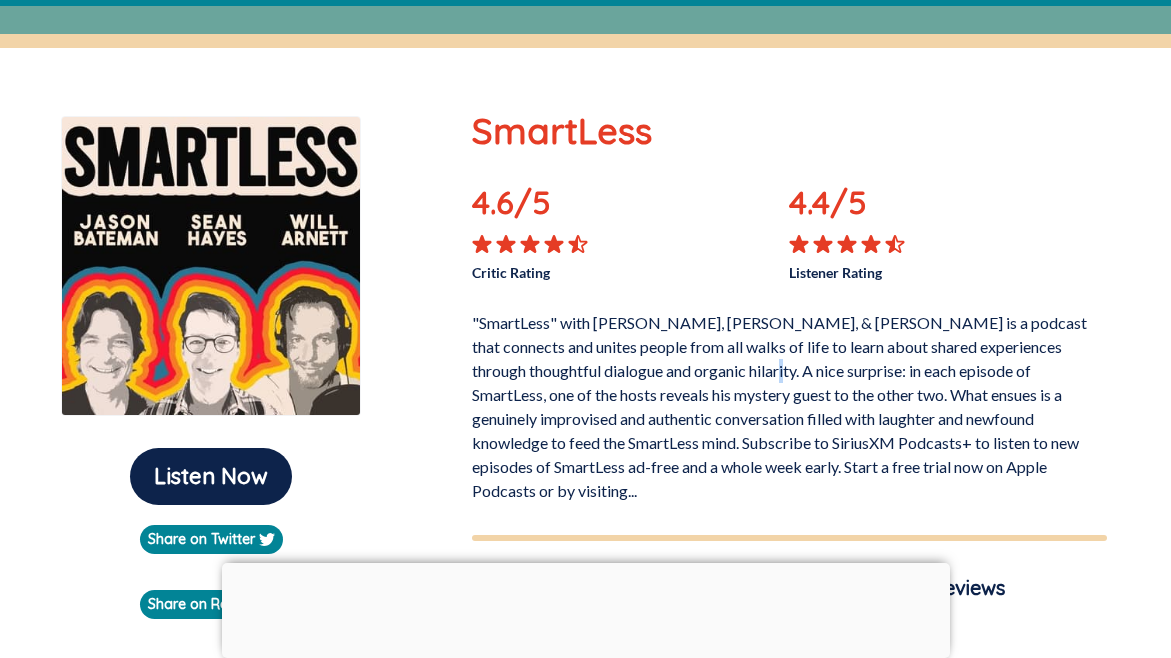 click on ""SmartLess" with Jason Bateman, Sean Hayes, & Will Arnett is a podcast that connects and unites people from all walks of life to learn about shared experiences through thoughtful dialogue and organic hilarity. A nice surprise: in each episode of SmartLess, one of the hosts reveals his mystery guest to the other two. What ensues is a genuinely improvised and authentic conversation filled with laughter and newfound knowledge to feed the SmartLess mind.
Subscribe to SiriusXM Podcasts+ to listen to new episodes of SmartLess ad-free and a whole week early.
Start a free trial now on Apple Podcasts or by visiting..." at bounding box center (789, 403) 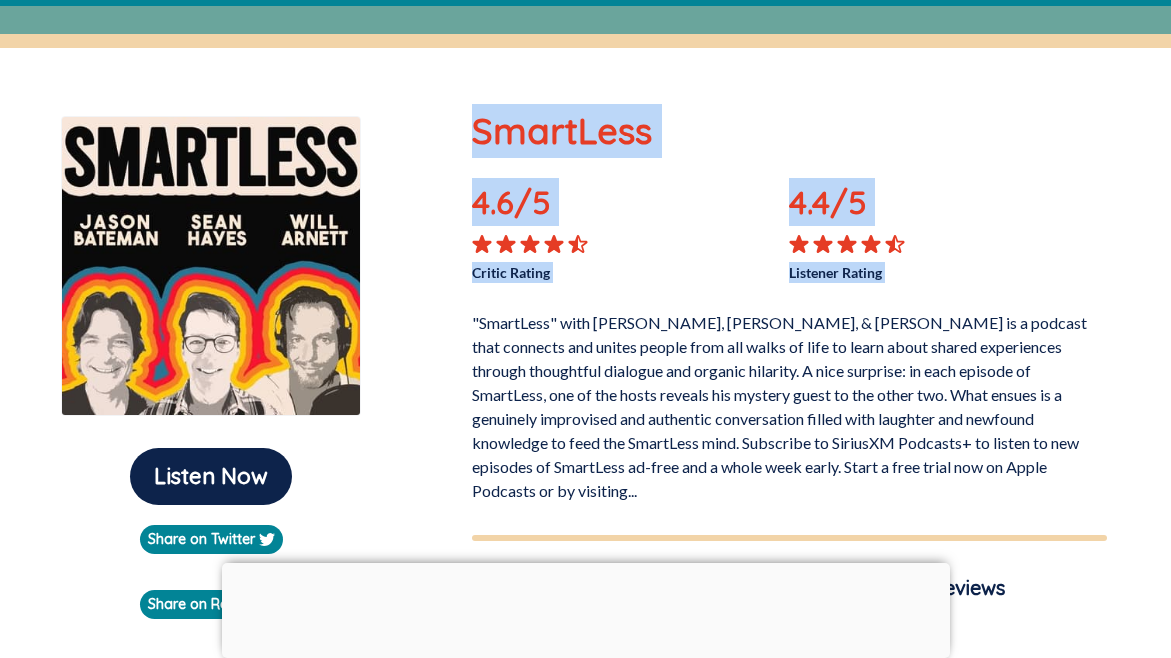 copy on "SmartLess 4.6 /5 Critic Rating 4.4 /5 Listener Rating" 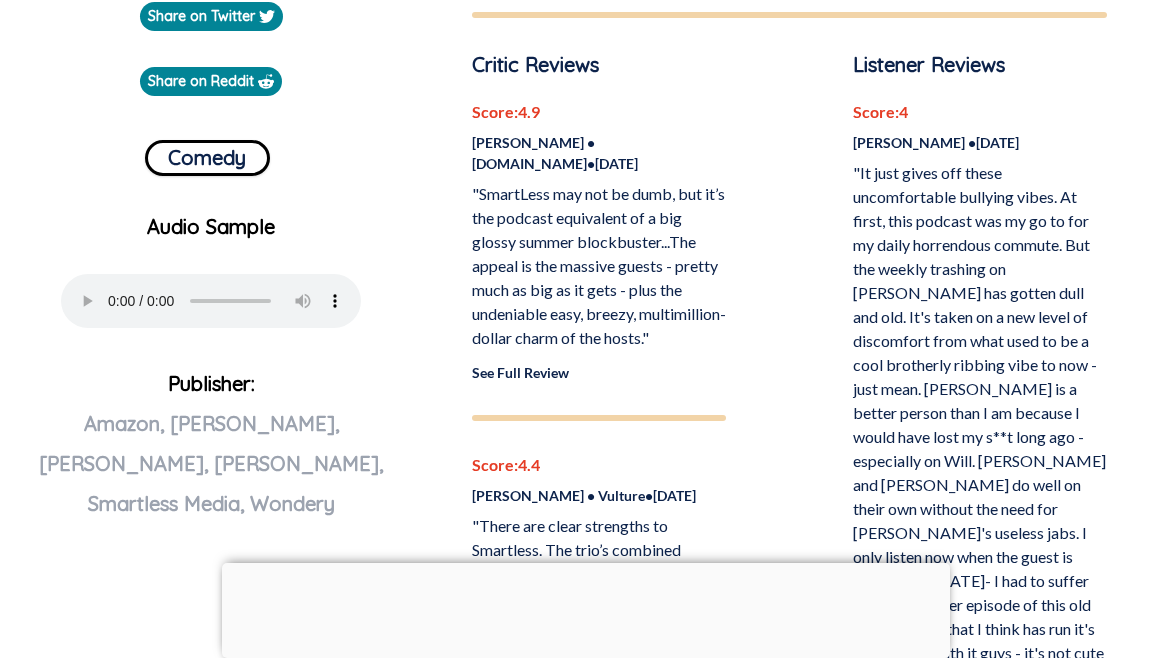 scroll, scrollTop: 782, scrollLeft: 0, axis: vertical 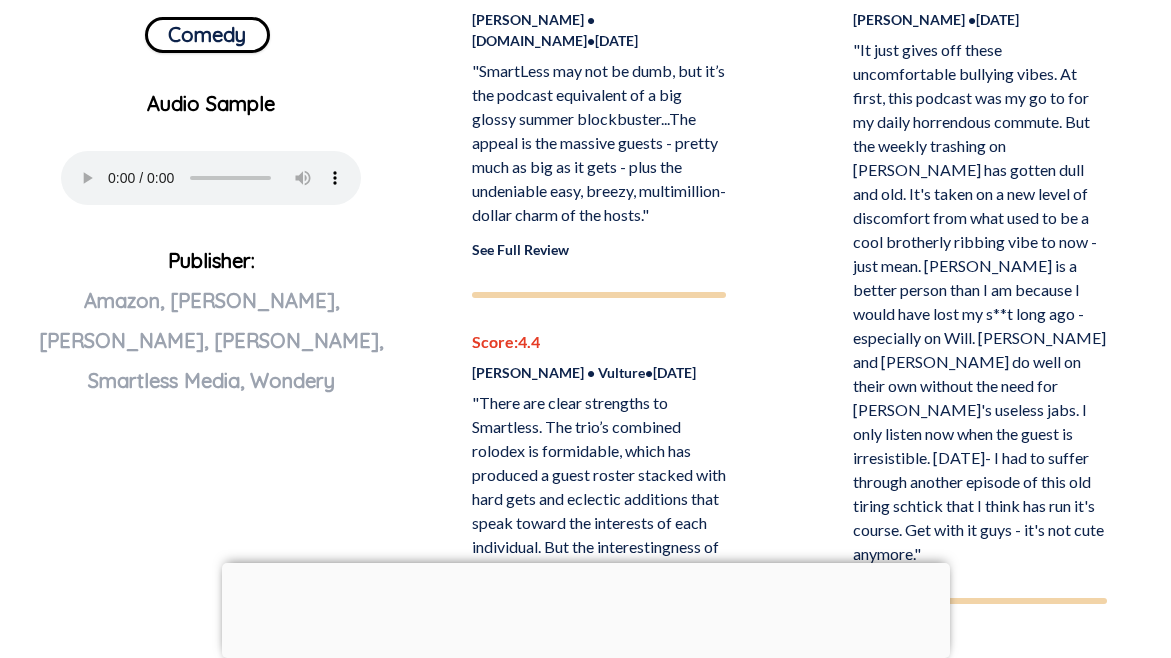 click on ""It just gives off these uncomfortable bullying vibes.  At first, this podcast was my go to for my daily horrendous commute.  But the weekly trashing on Sean has gotten dull and old.  It's taken on a new level of discomfort from what used to be a cool brotherly ribbing vibe to now - just mean.  Sean is a better person than I am because I would have lost my s**t long ago - especially on Will.  Jason and Sean do well on their own without the need for Will's useless jabs.  I only listen now when the guest is irresistible.  Today- I had to suffer through another episode of this old tiring schtick that I think has run it's course.  Get with it guys - it's not cute anymore."" at bounding box center [980, 302] 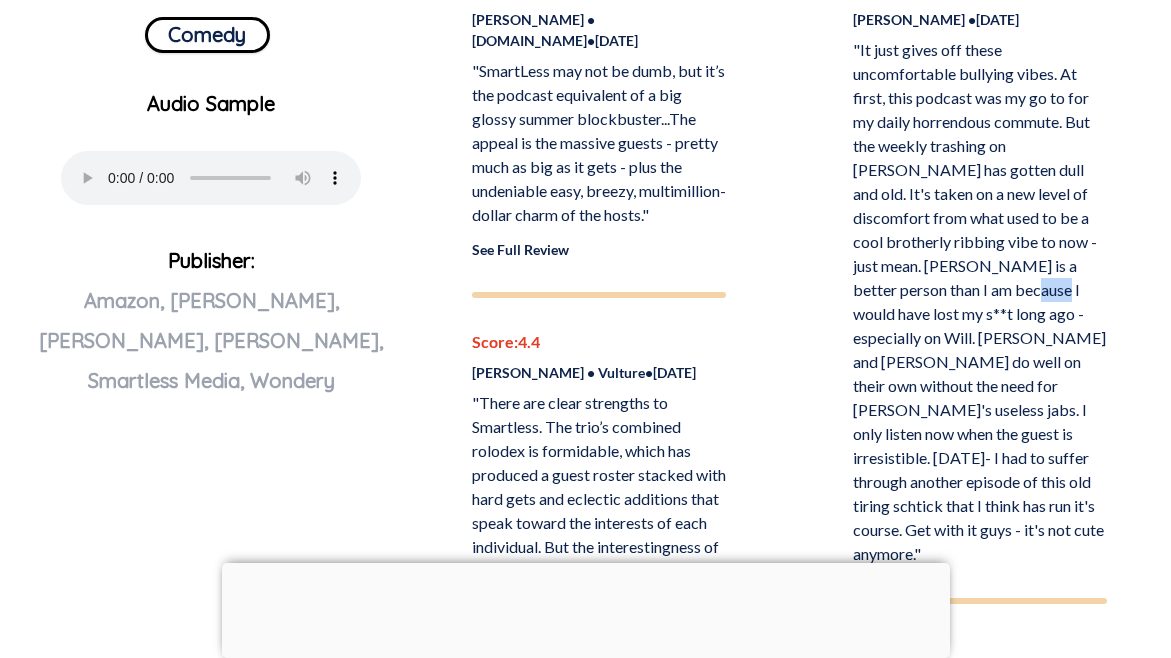 click on ""It just gives off these uncomfortable bullying vibes.  At first, this podcast was my go to for my daily horrendous commute.  But the weekly trashing on Sean has gotten dull and old.  It's taken on a new level of discomfort from what used to be a cool brotherly ribbing vibe to now - just mean.  Sean is a better person than I am because I would have lost my s**t long ago - especially on Will.  Jason and Sean do well on their own without the need for Will's useless jabs.  I only listen now when the guest is irresistible.  Today- I had to suffer through another episode of this old tiring schtick that I think has run it's course.  Get with it guys - it's not cute anymore."" at bounding box center [980, 302] 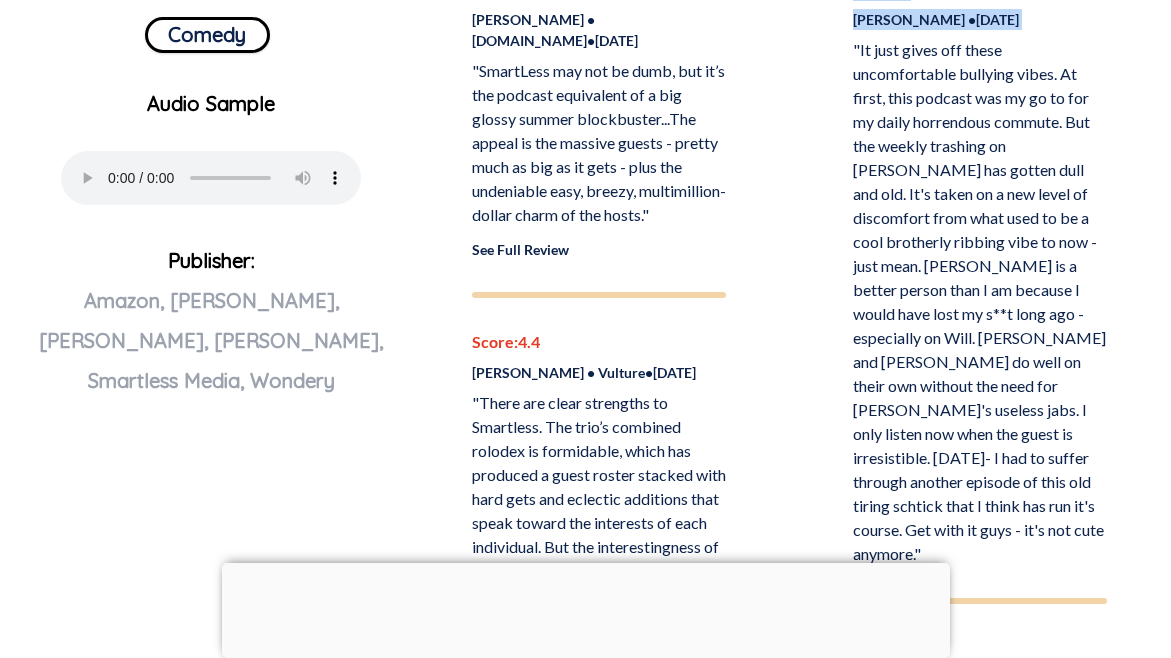copy on "Score:  4 Janet P.     •   Oct 18, 2022" 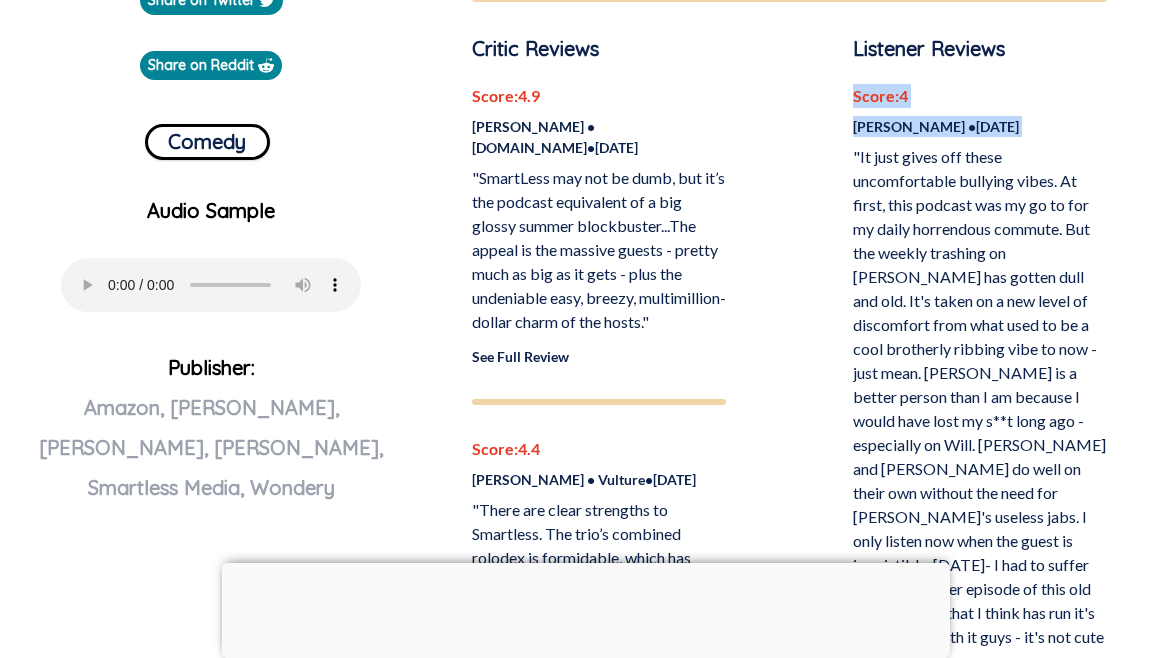 scroll, scrollTop: 671, scrollLeft: 0, axis: vertical 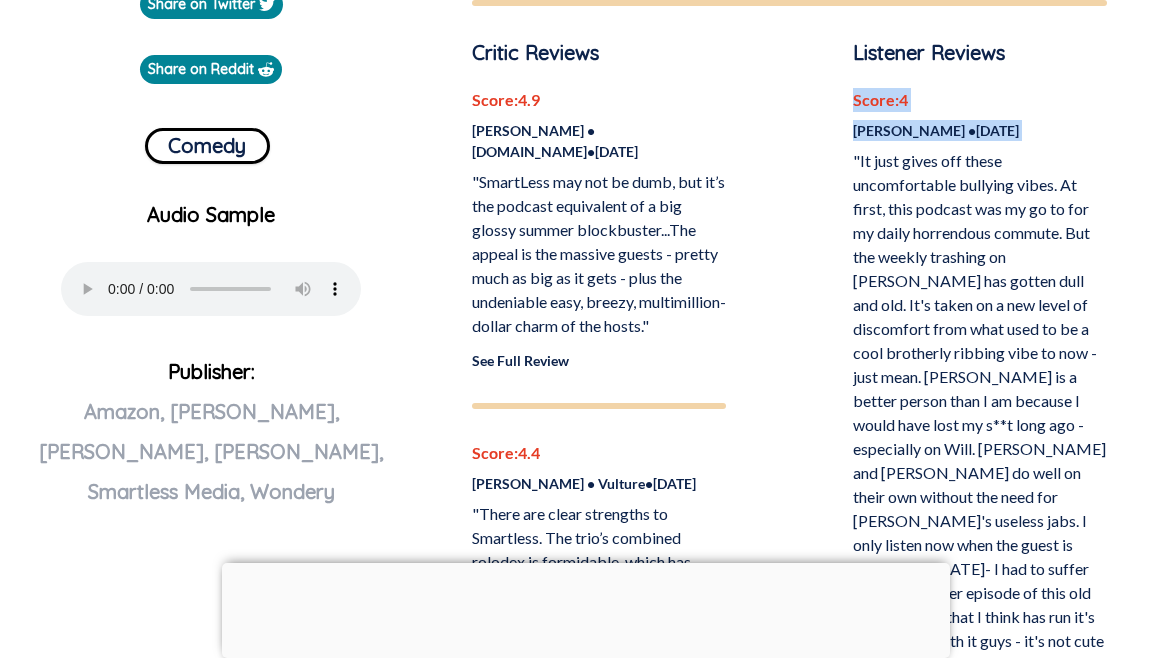 click on ""SmartLess may not be dumb, but it’s the podcast equivalent of a big glossy summer blockbuster...The appeal is the massive guests - pretty much as big as it gets - plus the undeniable easy, breezy, multimillion-dollar charm of the hosts."" at bounding box center [599, 254] 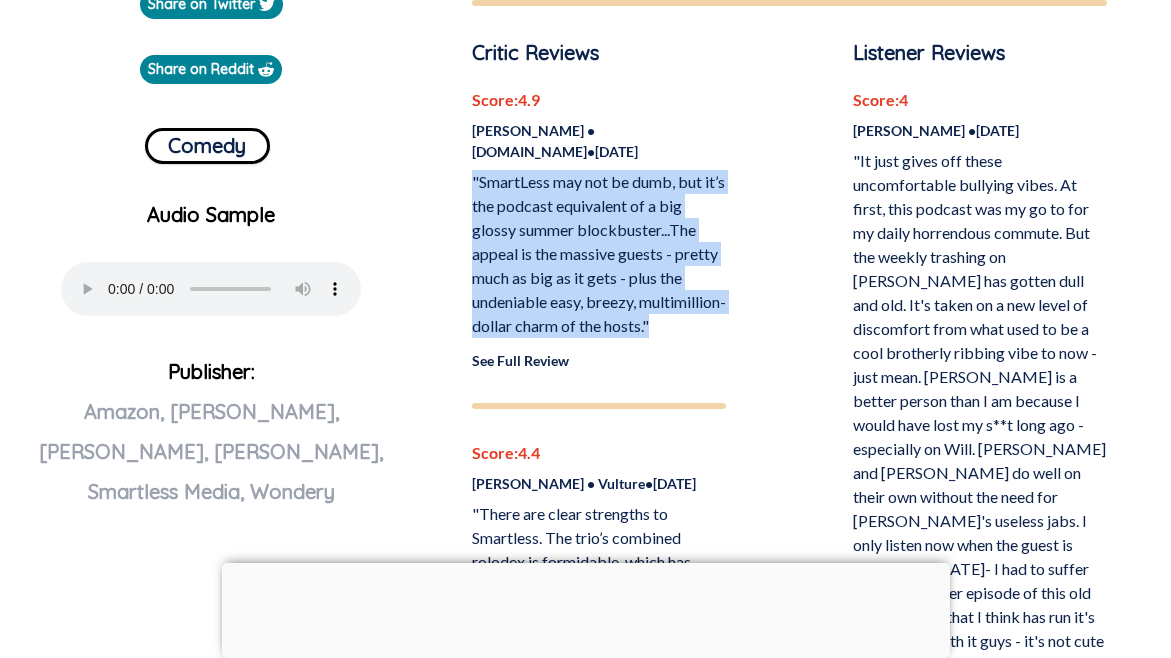 click on ""SmartLess may not be dumb, but it’s the podcast equivalent of a big glossy summer blockbuster...The appeal is the massive guests - pretty much as big as it gets - plus the undeniable easy, breezy, multimillion-dollar charm of the hosts."" at bounding box center [599, 254] 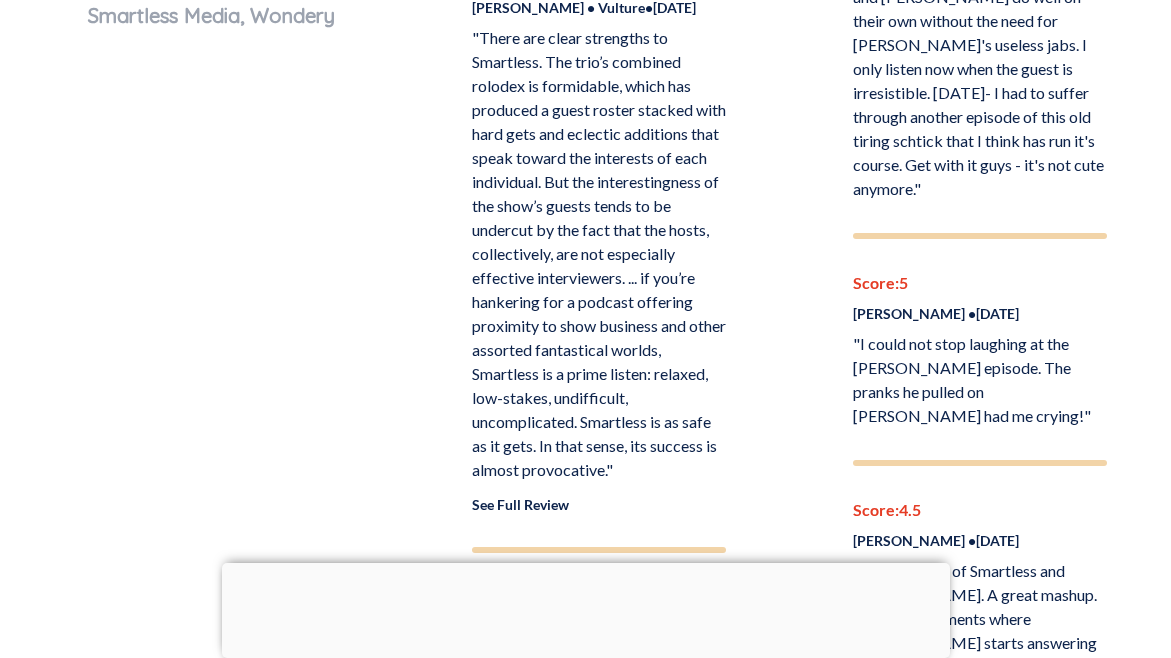 scroll, scrollTop: 1178, scrollLeft: 0, axis: vertical 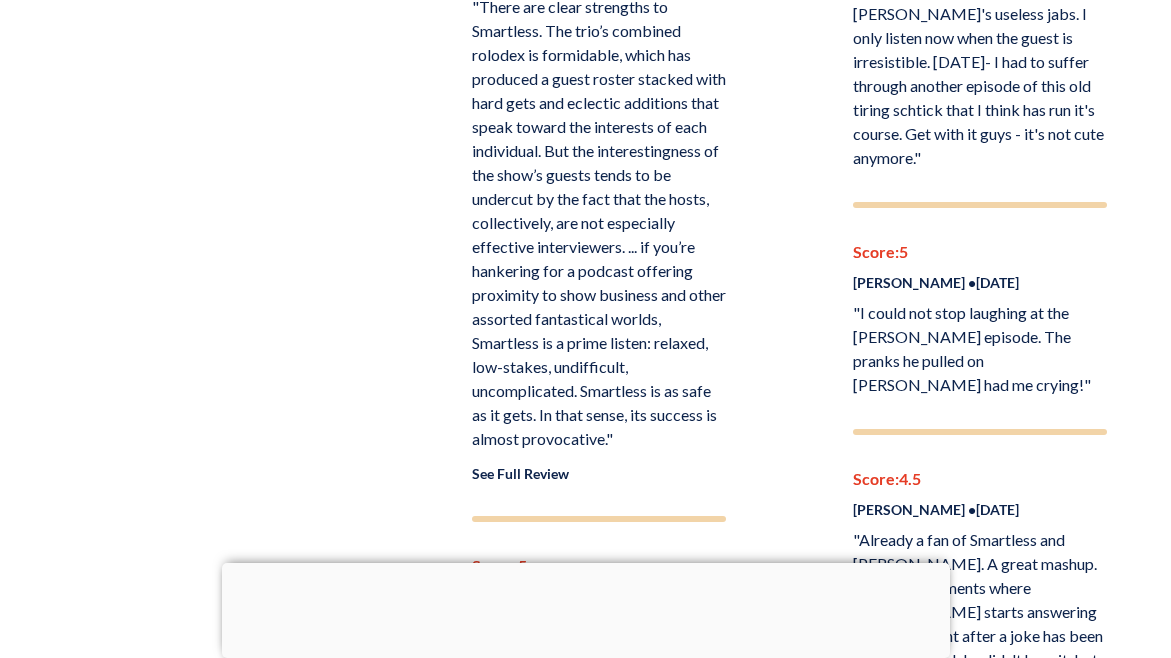 click on ""There are clear strengths to Smartless. The trio’s combined rolodex is formidable, which has produced a guest roster stacked with hard gets and eclectic additions that speak toward the interests of each individual.     But the interestingness of the show’s guests tends to be undercut by the fact that the hosts, collectively, are not especially effective interviewers. ... if you’re hankering for a podcast offering proximity to show business and other assorted fantastical worlds, Smartless is a prime listen: relaxed, low-stakes, undifficult, uncomplicated. Smartless is as safe as it gets. In that sense, its success is almost provocative."" at bounding box center [599, 223] 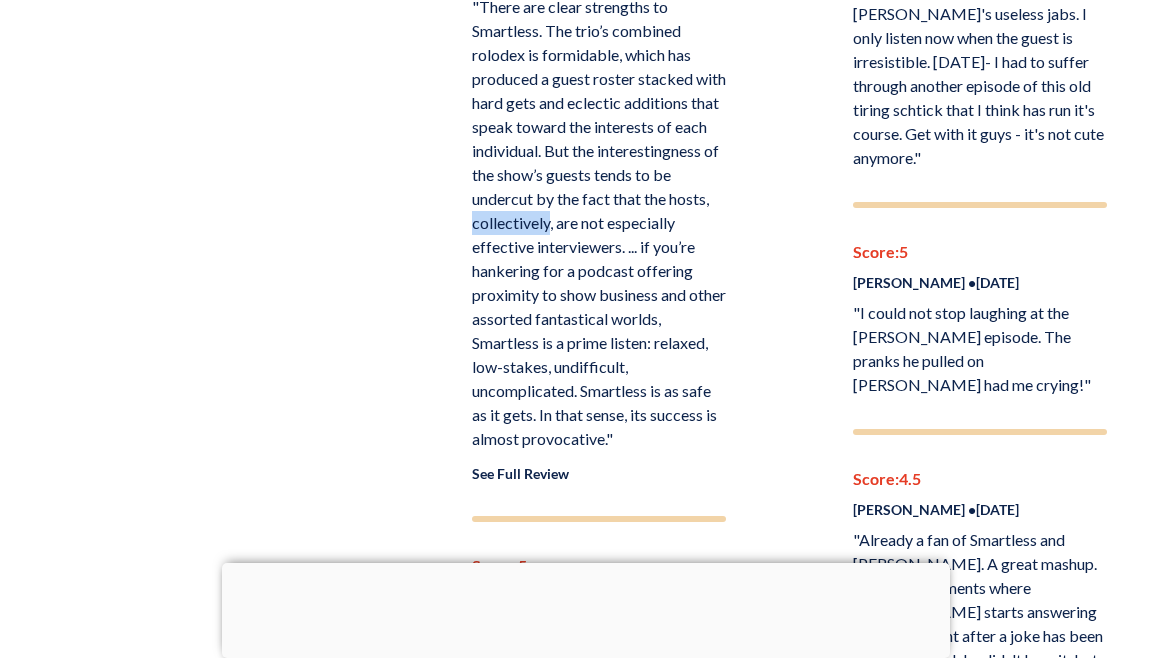 click on ""There are clear strengths to Smartless. The trio’s combined rolodex is formidable, which has produced a guest roster stacked with hard gets and eclectic additions that speak toward the interests of each individual.     But the interestingness of the show’s guests tends to be undercut by the fact that the hosts, collectively, are not especially effective interviewers. ... if you’re hankering for a podcast offering proximity to show business and other assorted fantastical worlds, Smartless is a prime listen: relaxed, low-stakes, undifficult, uncomplicated. Smartless is as safe as it gets. In that sense, its success is almost provocative."" at bounding box center [599, 223] 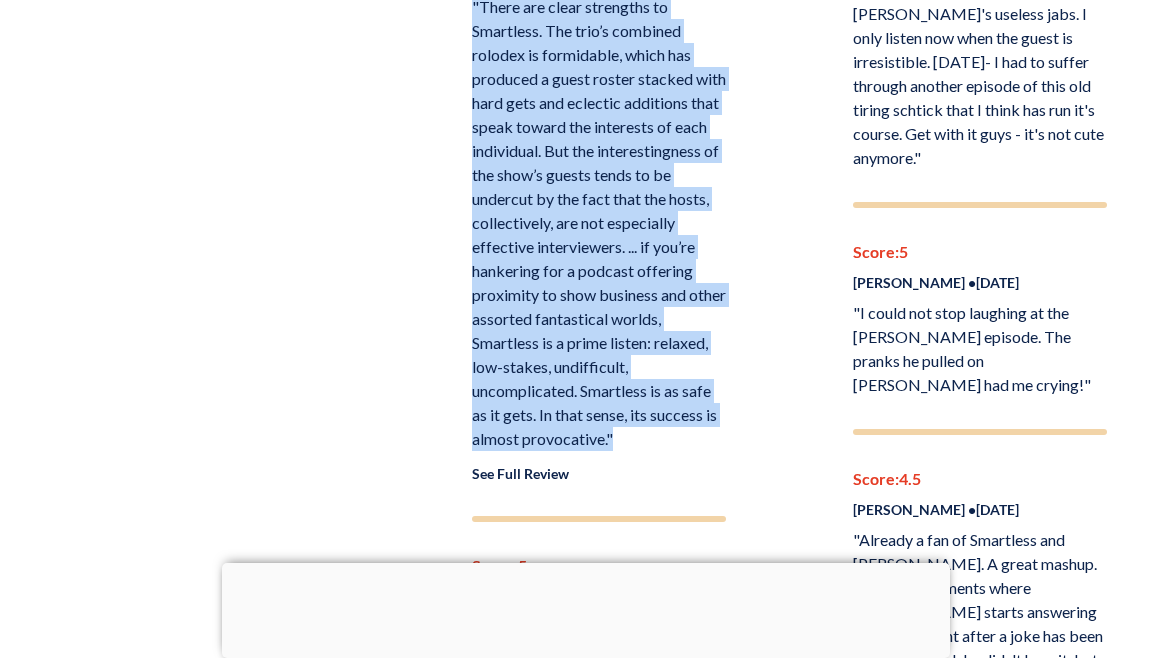 copy on ""There are clear strengths to Smartless. The trio’s combined rolodex is formidable, which has produced a guest roster stacked with hard gets and eclectic additions that speak toward the interests of each individual.     But the interestingness of the show’s guests tends to be undercut by the fact that the hosts, collectively, are not especially effective interviewers. ... if you’re hankering for a podcast offering proximity to show business and other assorted fantastical worlds, Smartless is a prime listen: relaxed, low-stakes, undifficult, uncomplicated. Smartless is as safe as it gets. In that sense, its success is almost provocative."" 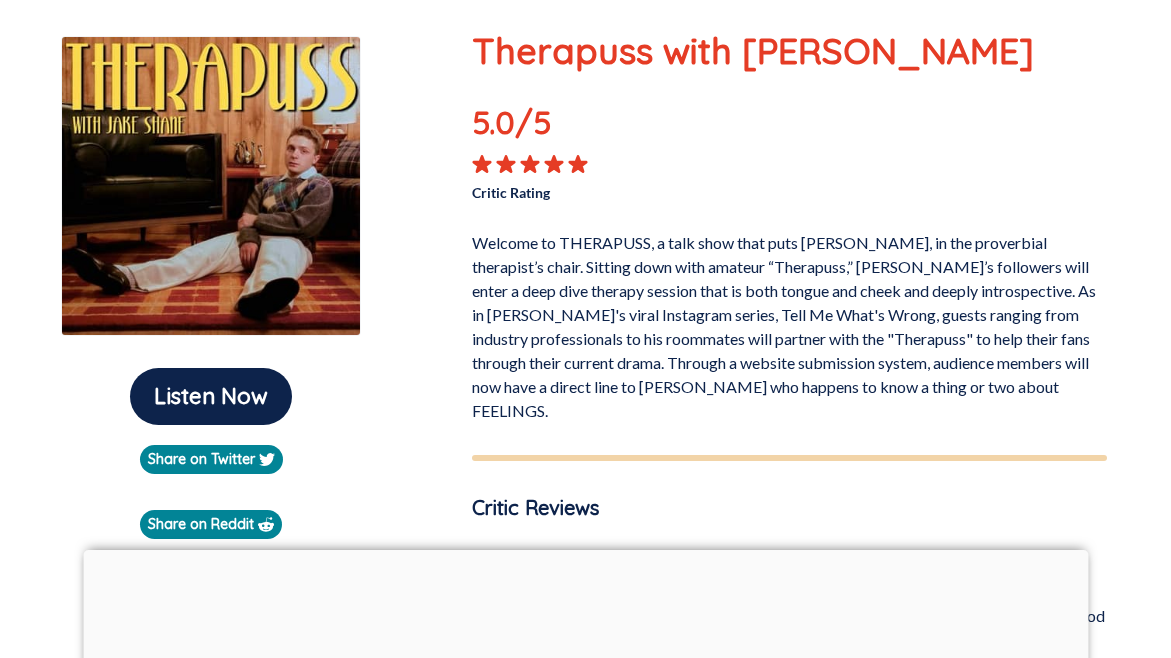 scroll, scrollTop: 216, scrollLeft: 0, axis: vertical 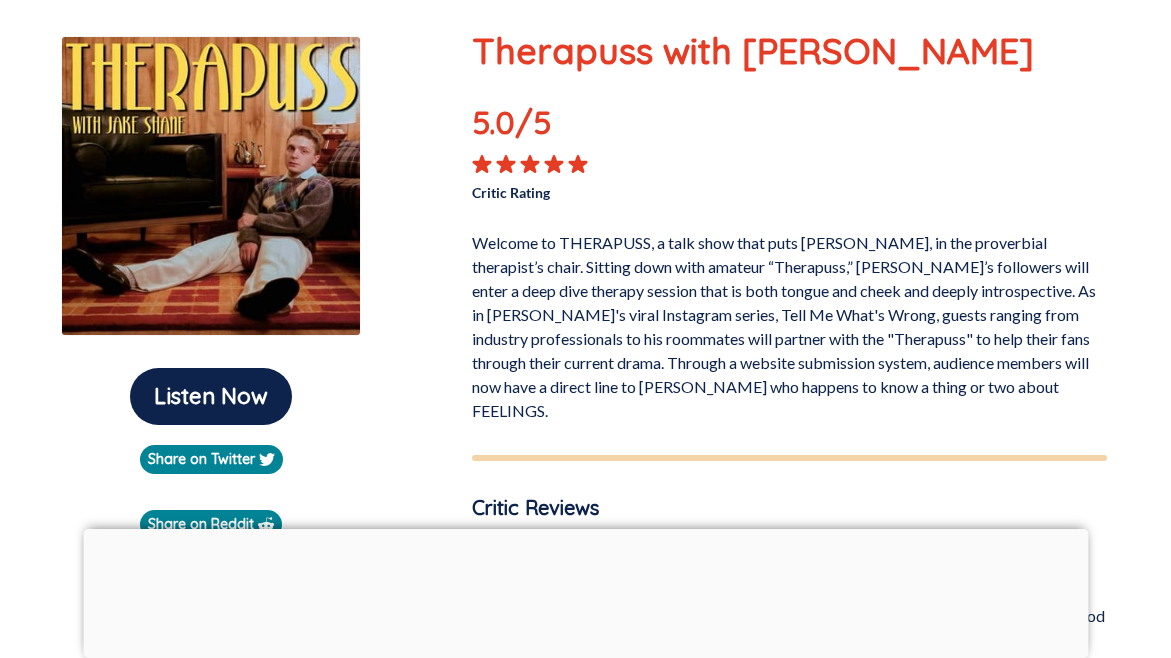 click on "Welcome to THERAPUSS, a talk show that puts [PERSON_NAME], in the proverbial therapist’s chair. Sitting down with amateur “Therapuss,” [PERSON_NAME]’s followers will enter a deep dive therapy session that is both tongue and cheek and deeply introspective. As in [PERSON_NAME]'s viral Instagram series, Tell Me What's Wrong, guests ranging from industry professionals to his roommates will partner with the "Therapuss" to help their fans through their current drama. Through a website submission system, audience members will now have a direct line to [PERSON_NAME] who happens to know a thing or two about FEELINGS." at bounding box center (789, 323) 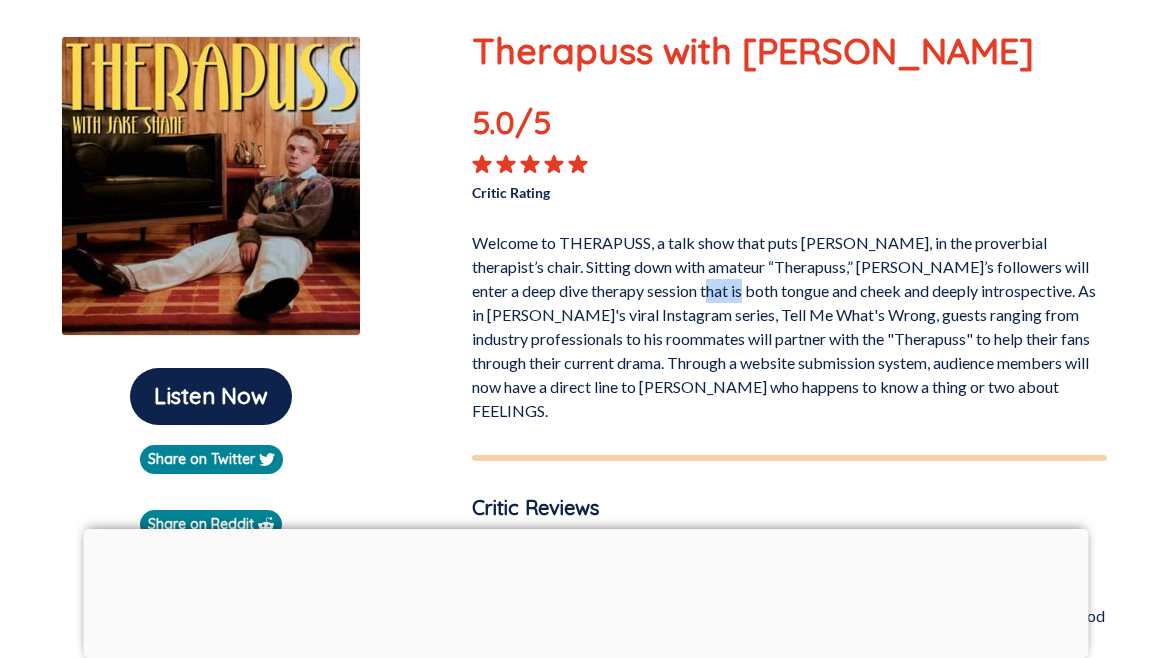 click on "Welcome to THERAPUSS, a talk show that puts [PERSON_NAME], in the proverbial therapist’s chair. Sitting down with amateur “Therapuss,” [PERSON_NAME]’s followers will enter a deep dive therapy session that is both tongue and cheek and deeply introspective. As in [PERSON_NAME]'s viral Instagram series, Tell Me What's Wrong, guests ranging from industry professionals to his roommates will partner with the "Therapuss" to help their fans through their current drama. Through a website submission system, audience members will now have a direct line to [PERSON_NAME] who happens to know a thing or two about FEELINGS." at bounding box center (789, 323) 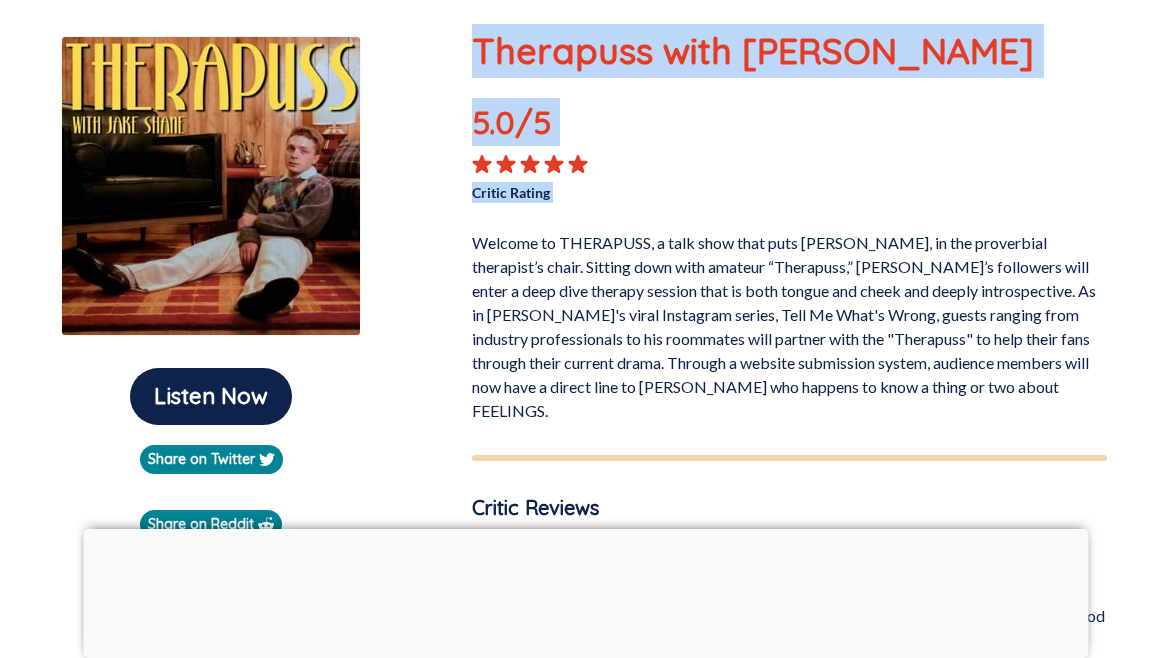 copy on "Therapuss with [PERSON_NAME] 5.0 /5 Critic Rating" 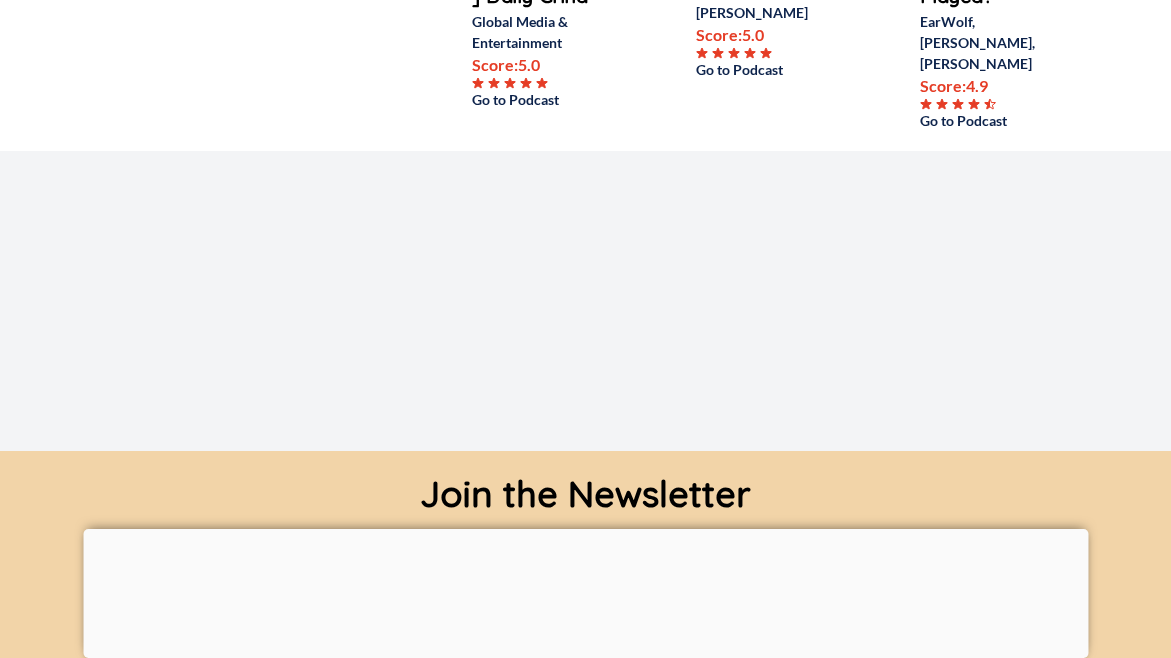 scroll, scrollTop: 1212, scrollLeft: 0, axis: vertical 